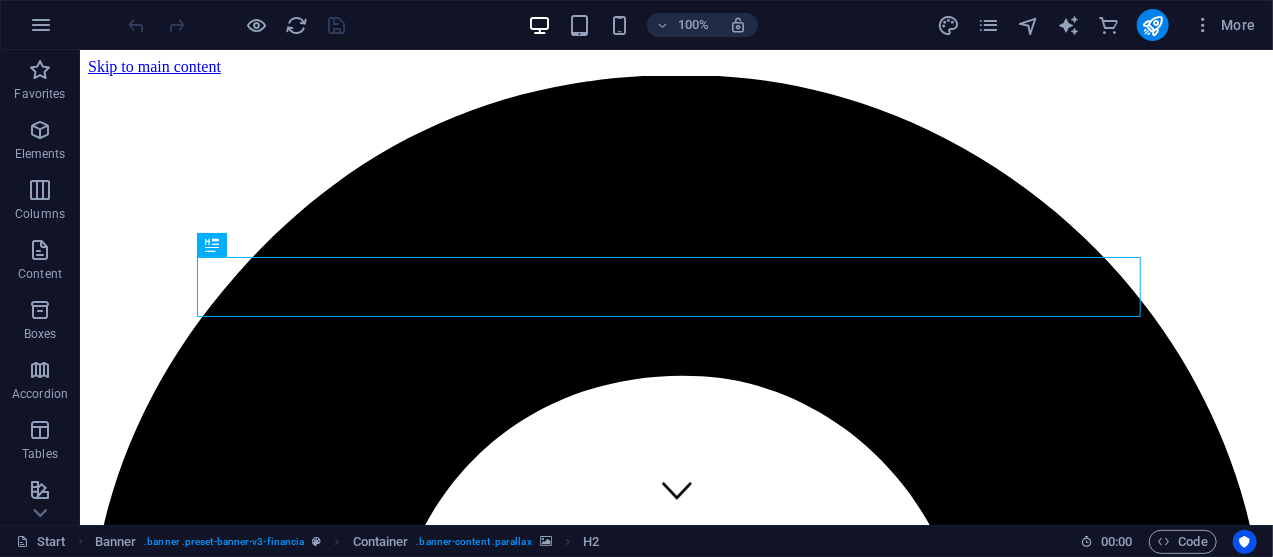 scroll, scrollTop: 292, scrollLeft: 0, axis: vertical 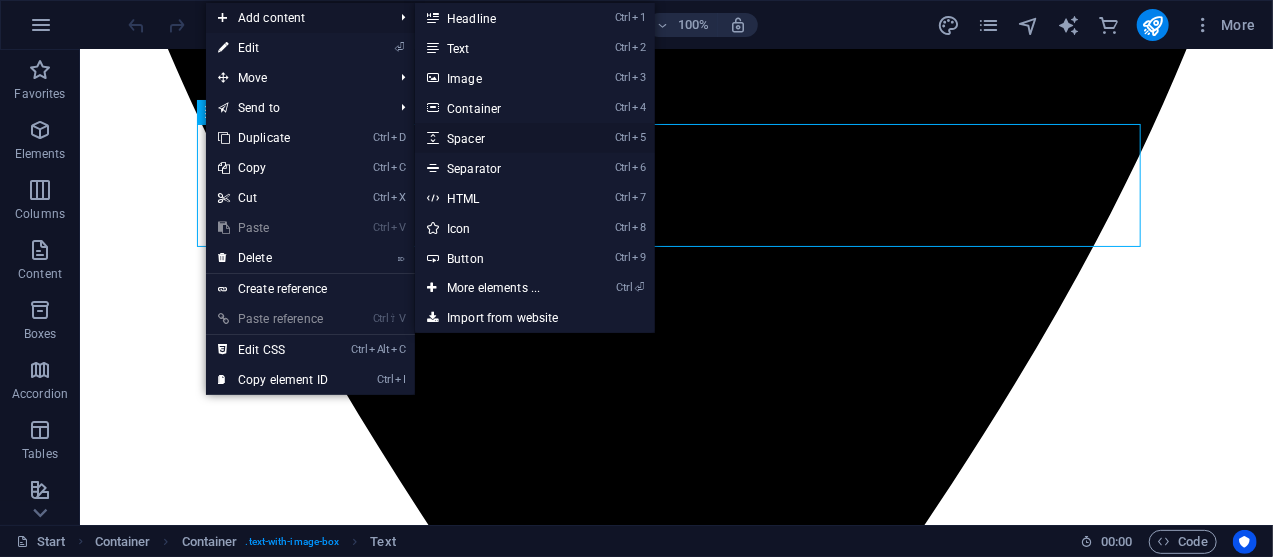 click on "Ctrl 5  Spacer" at bounding box center [497, 138] 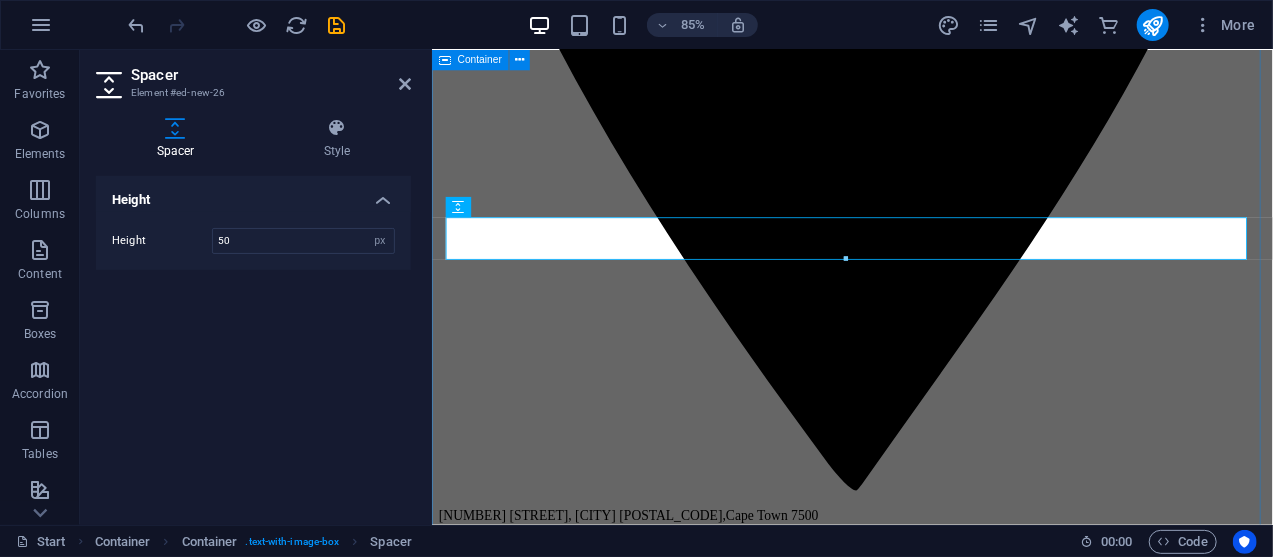 click on "About elysiancore.co.za OUR PURPOSE To ignite transformative leadership and cultural change by returning people and organisations to their core where purpose, values, and personal mastery meet. We exist to empower leaders and organisations to lead from within, aligning who they are with how they lead, so they can create cultures that are not only high-performing but deeply human. OUR VISION To occupy space on the global stage, impacting and inspiring organisational leadership. Proverbs: " Where there is no vision, the people perish." OUR MISSION To help shape conscious, values-based leadership that inspires transformation, cultivates personal mastery, and creates purpose-driven, psychologically safe work cultures that empowers organisations and leaders to build profitable, legacy businesses. Why We Exist At ElysianCore, we believe that when leaders lead from within, organisations thrive from the inside out. How We Work Our approach is both evidence-informed and emotionally intelligent What We Do" at bounding box center [925, 6878] 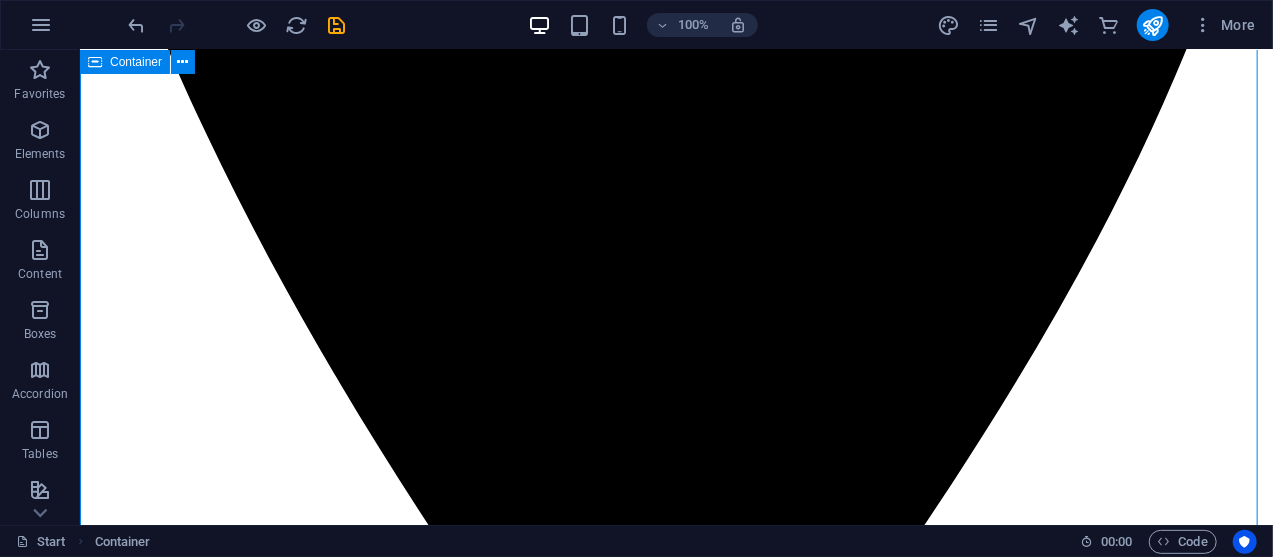 click on "About elysiancore.co.za OUR PURPOSE To ignite transformative leadership and cultural change by returning people and organisations to their core where purpose, values, and personal mastery meet. We exist to empower leaders and organisations to lead from within, aligning who they are with how they lead, so they can create cultures that are not only high-performing but deeply human. OUR VISION To occupy space on the global stage, impacting and inspiring organisational leadership. Proverbs: " Where there is no vision, the people perish." OUR MISSION To help shape conscious, values-based leadership that inspires transformation, cultivates personal mastery, and creates purpose-driven, psychologically safe work cultures that empowers organisations and leaders to build profitable, legacy businesses. Why We Exist At ElysianCore, we believe that when leaders lead from within, organisations thrive from the inside out. How We Work Our approach is both evidence-informed and emotionally intelligent What We Do" at bounding box center [675, 8024] 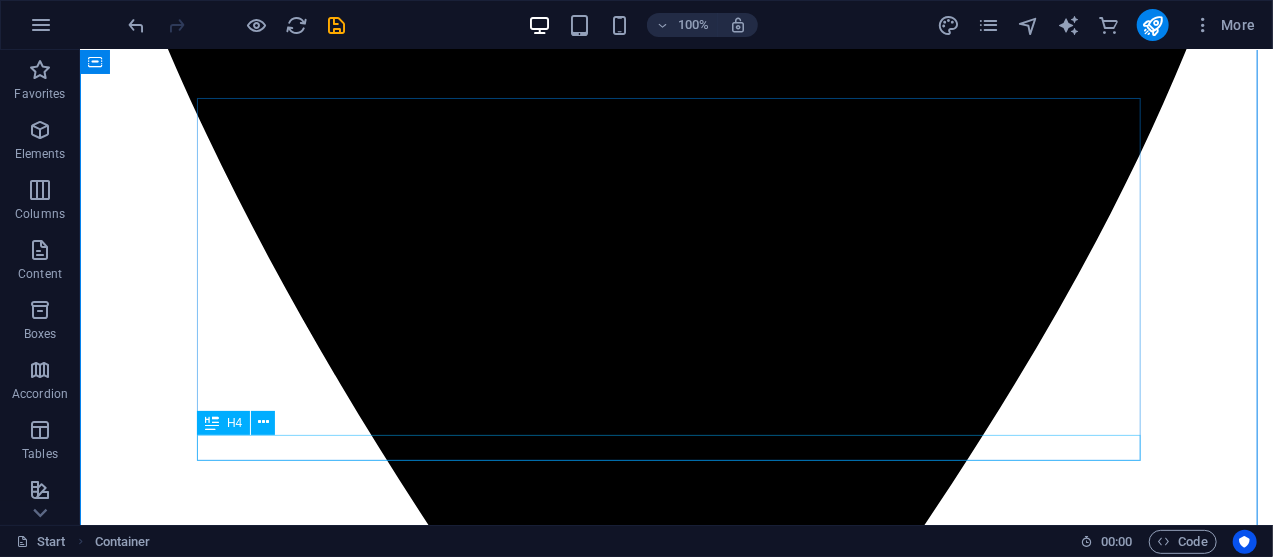 click on "H4" at bounding box center (223, 423) 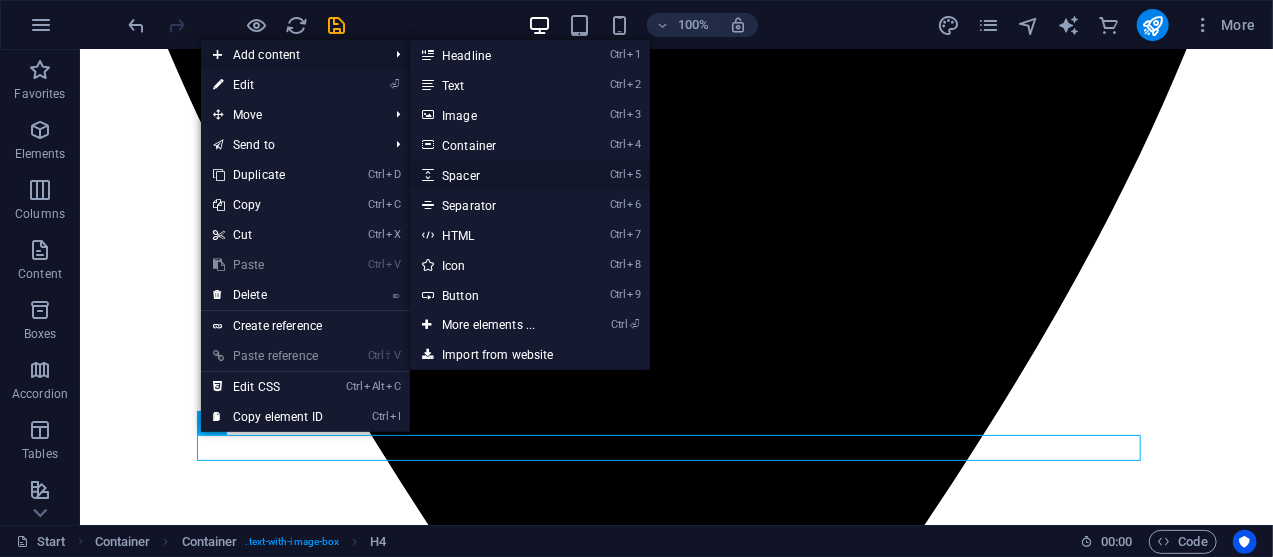 click on "Ctrl 5  Spacer" at bounding box center (492, 175) 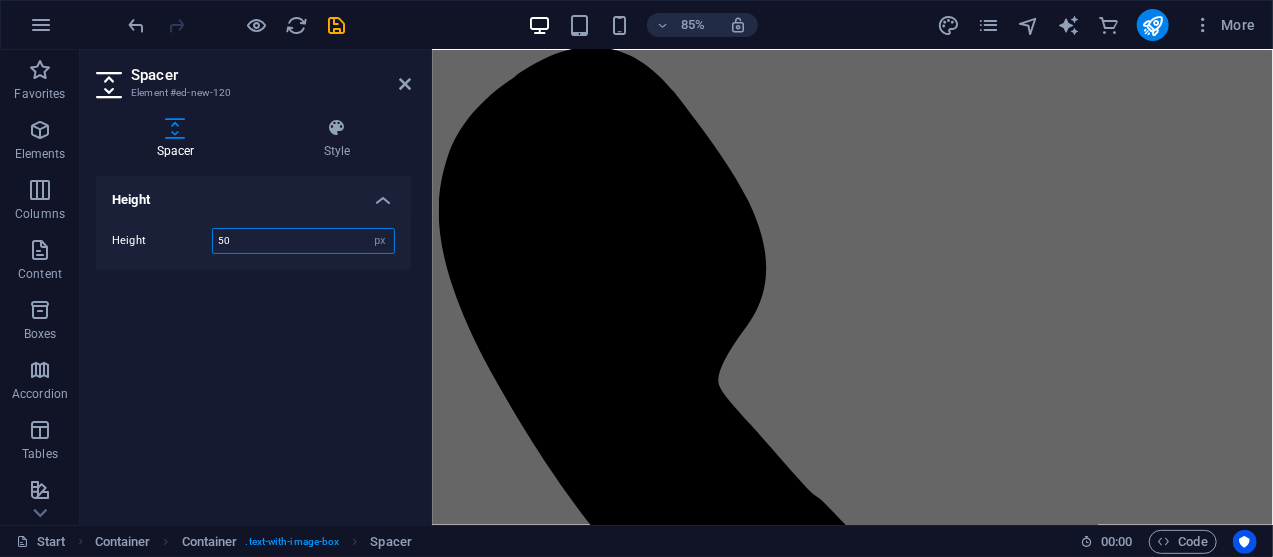 scroll, scrollTop: 1480, scrollLeft: 0, axis: vertical 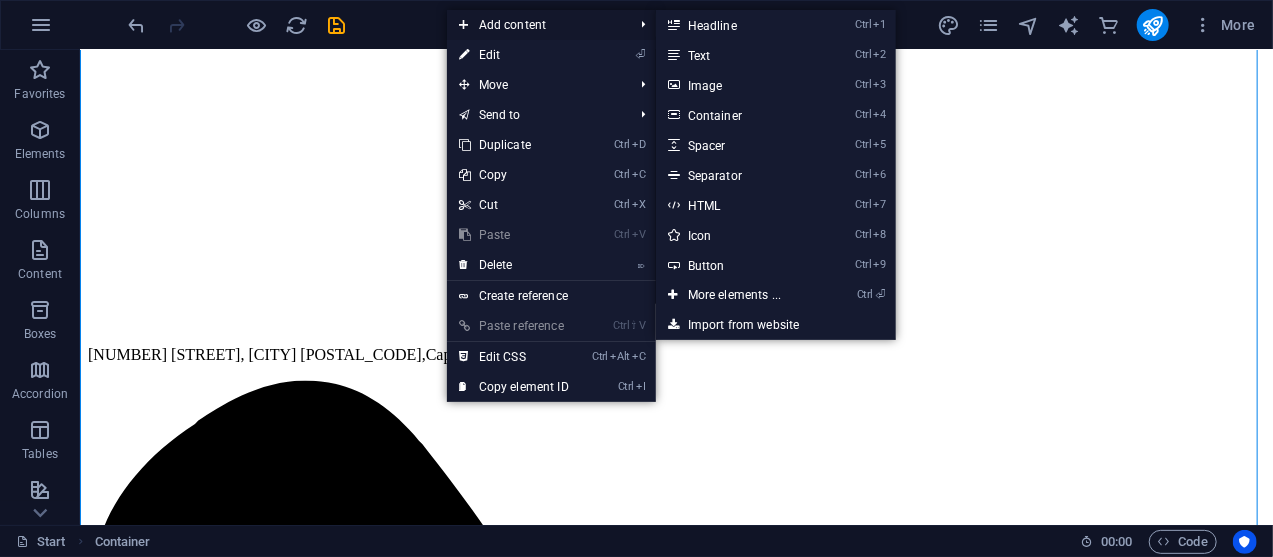 click on "Add content" at bounding box center (536, 25) 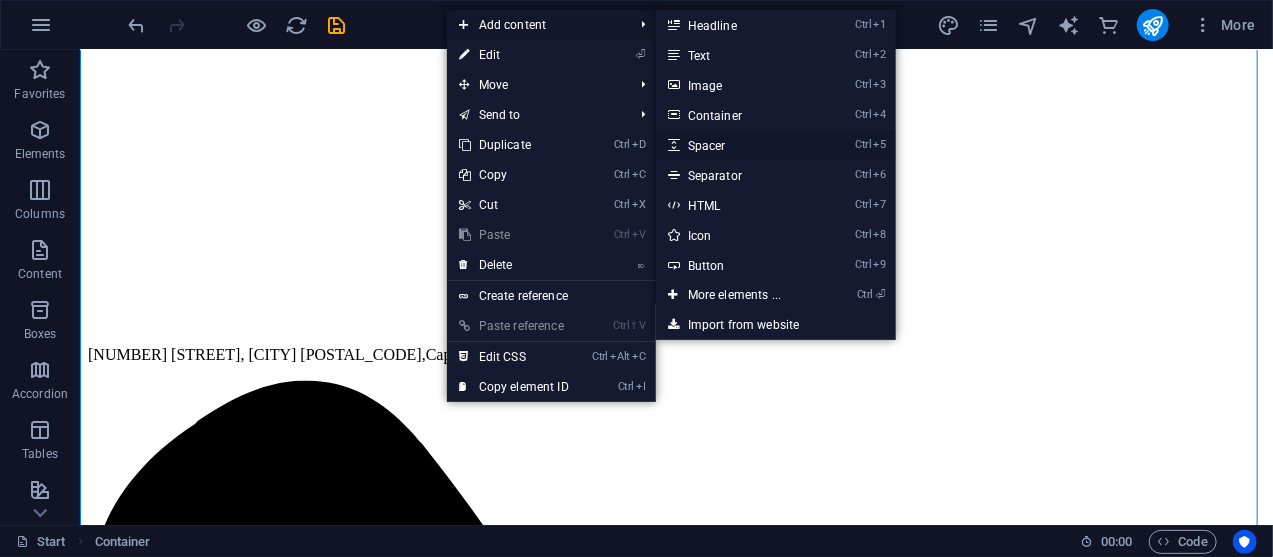click on "Ctrl 5  Spacer" at bounding box center [738, 145] 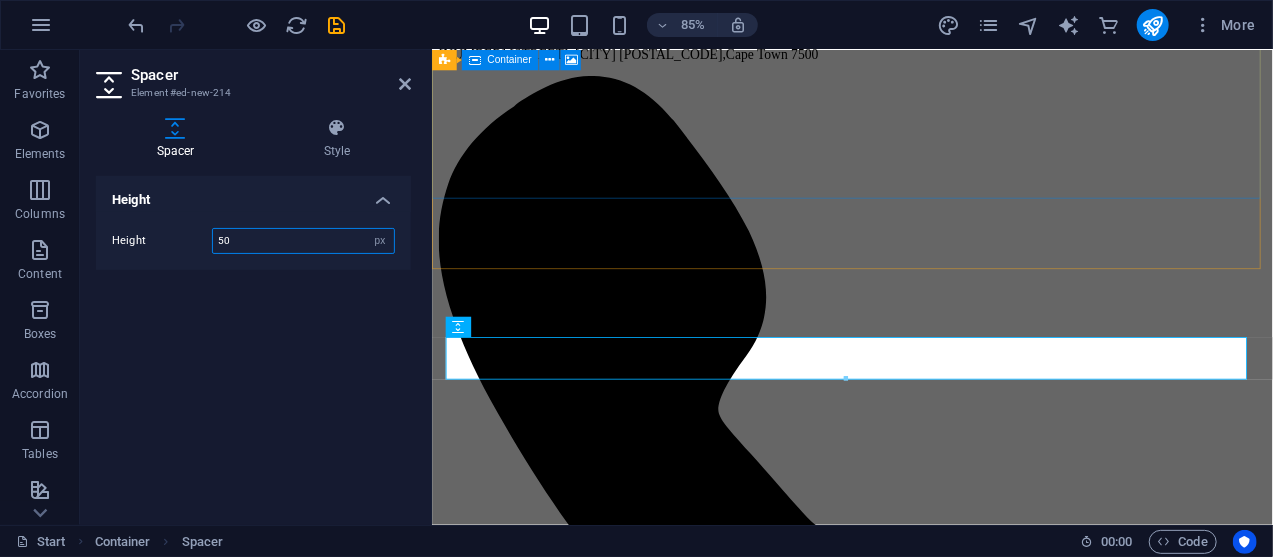 scroll, scrollTop: 646, scrollLeft: 0, axis: vertical 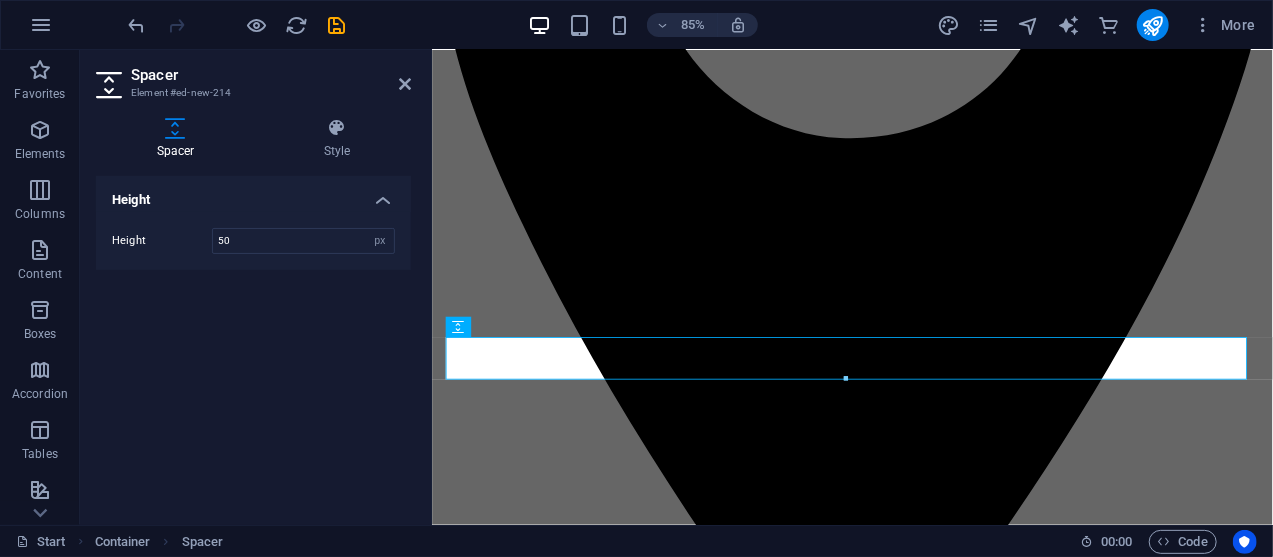 click at bounding box center [237, 25] 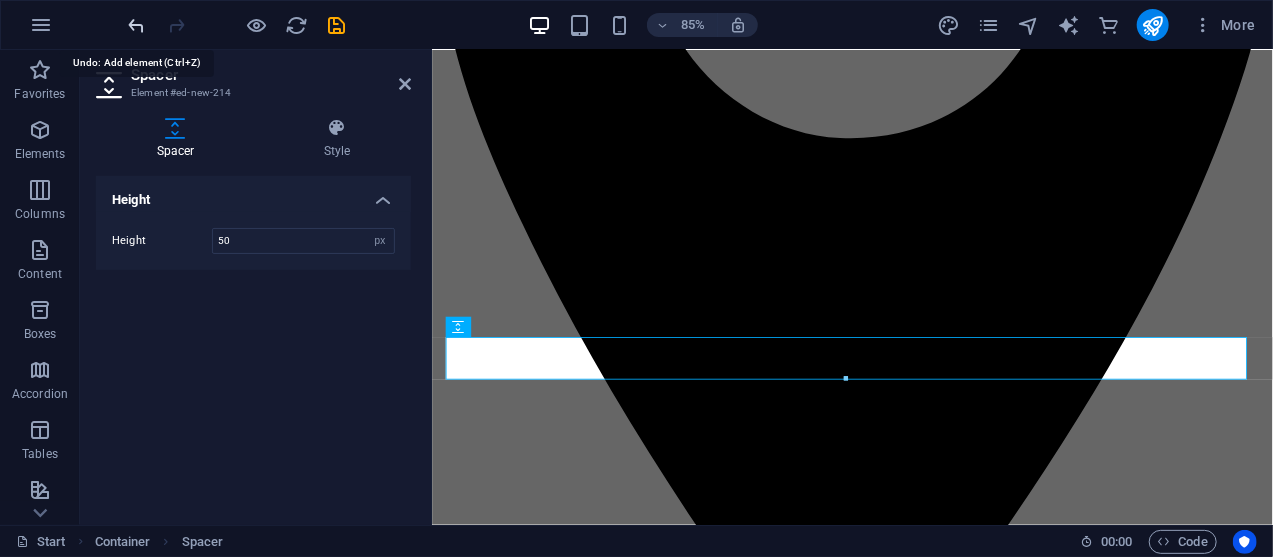 click at bounding box center [137, 25] 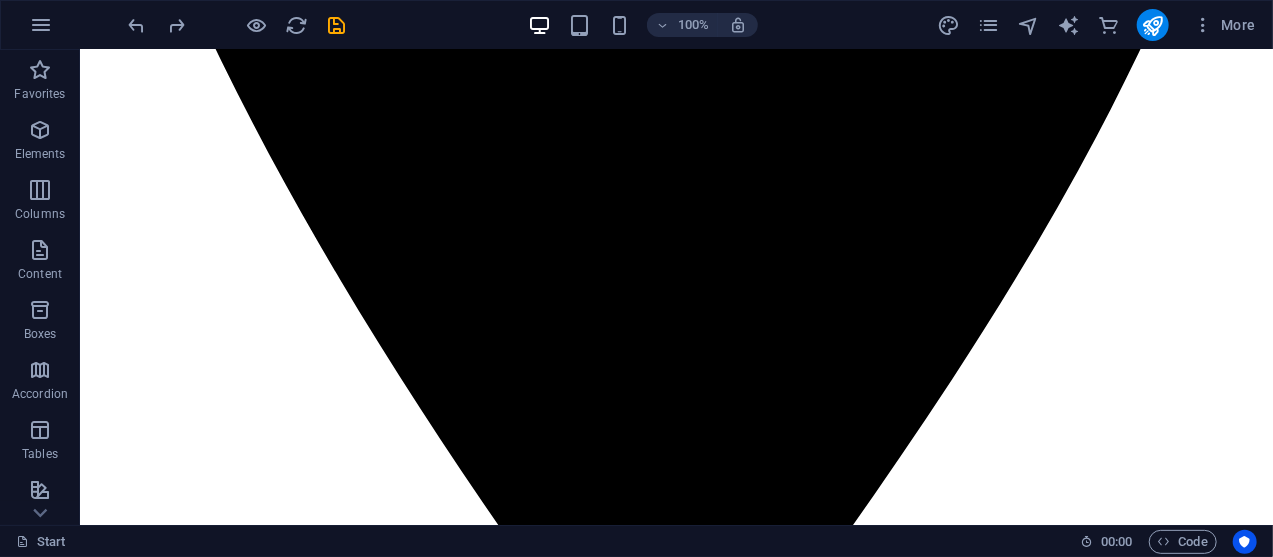 scroll, scrollTop: 1022, scrollLeft: 0, axis: vertical 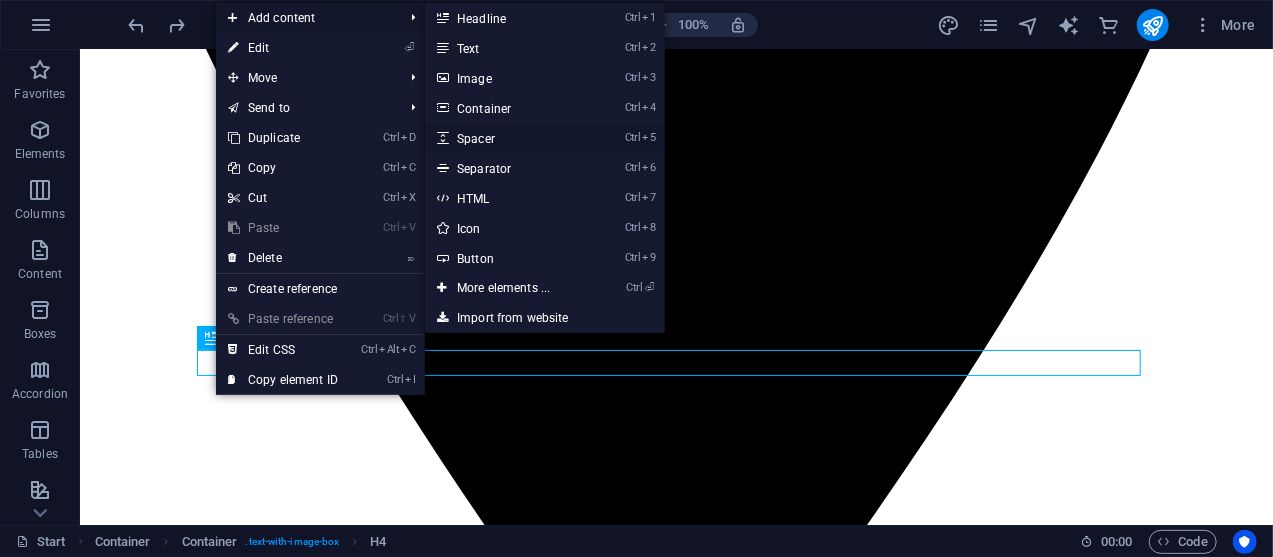 click on "Ctrl 5  Spacer" at bounding box center [507, 138] 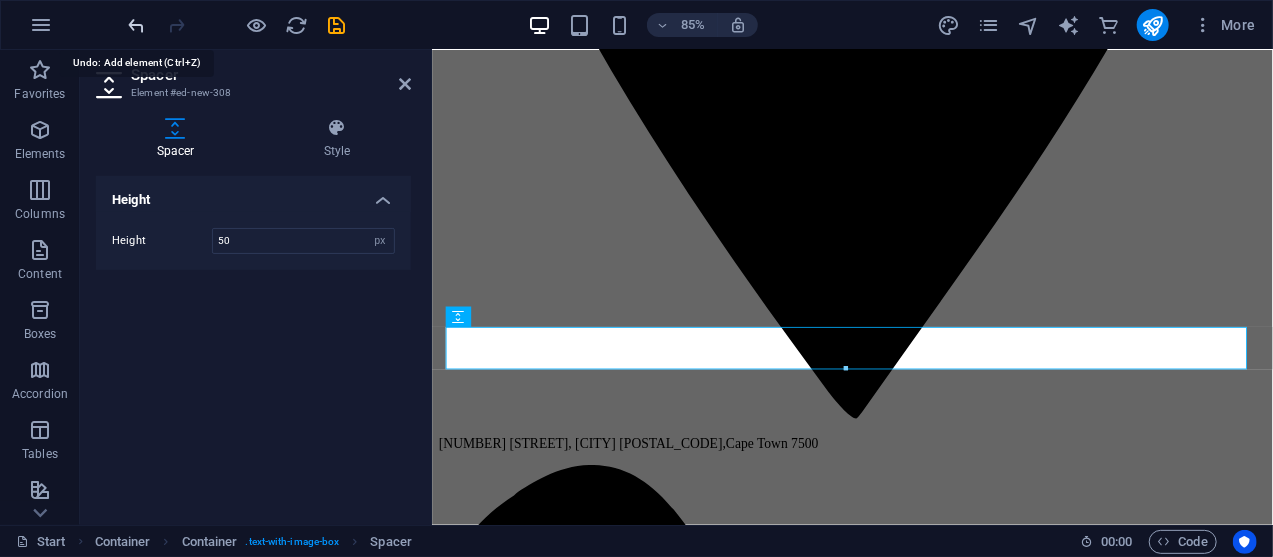 click at bounding box center [137, 25] 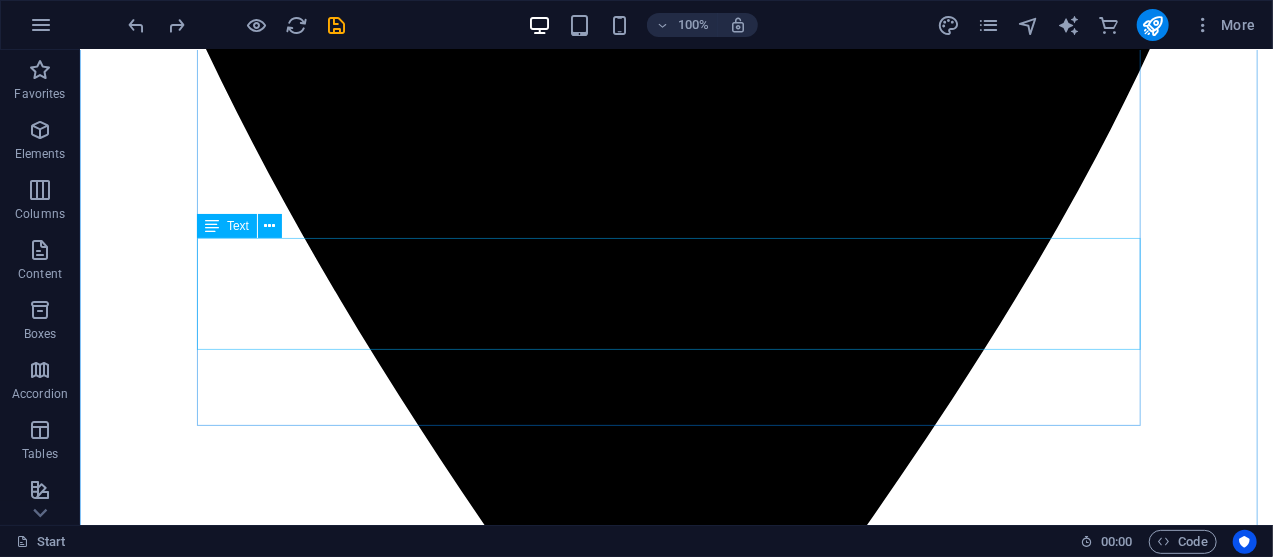 click on "To occupy space on the global stage, impacting and inspiring organisational leadership. Proverbs:  " Where there is no vision, the people perish."" at bounding box center (675, 7689) 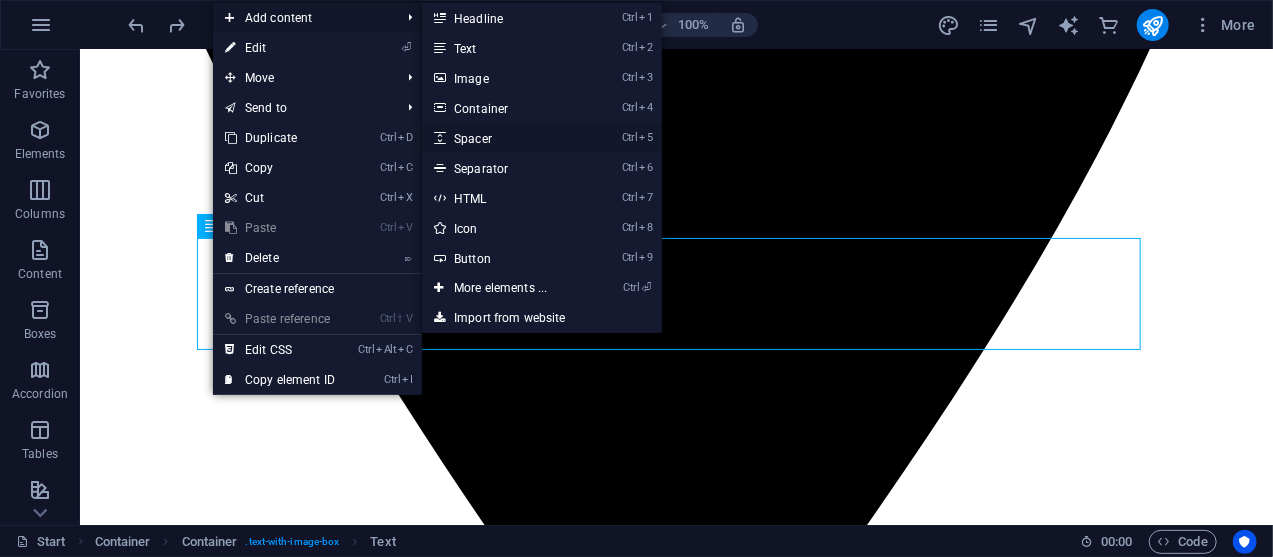 click on "Ctrl 5  Spacer" at bounding box center (504, 138) 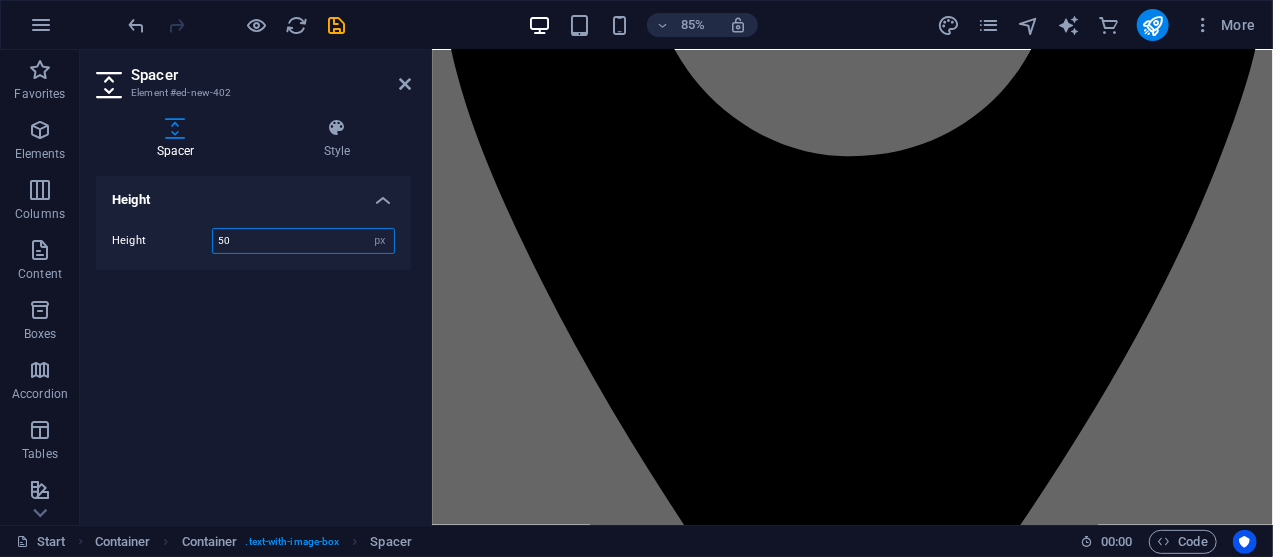 scroll, scrollTop: 585, scrollLeft: 0, axis: vertical 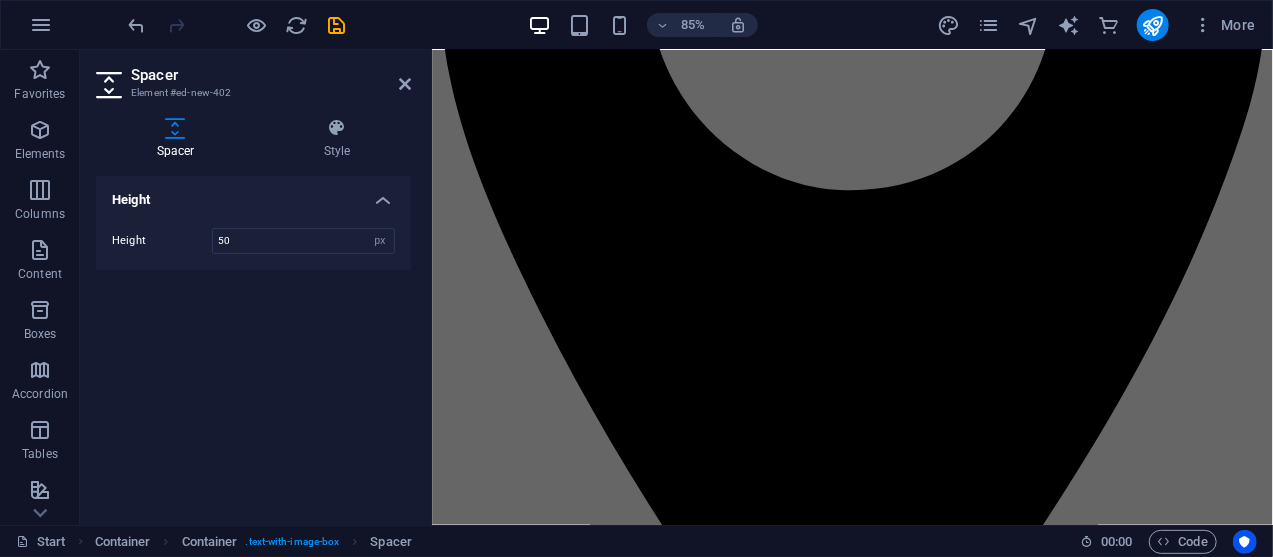 click on "Start Container Container . text-with-image-box Spacer" at bounding box center [540, 542] 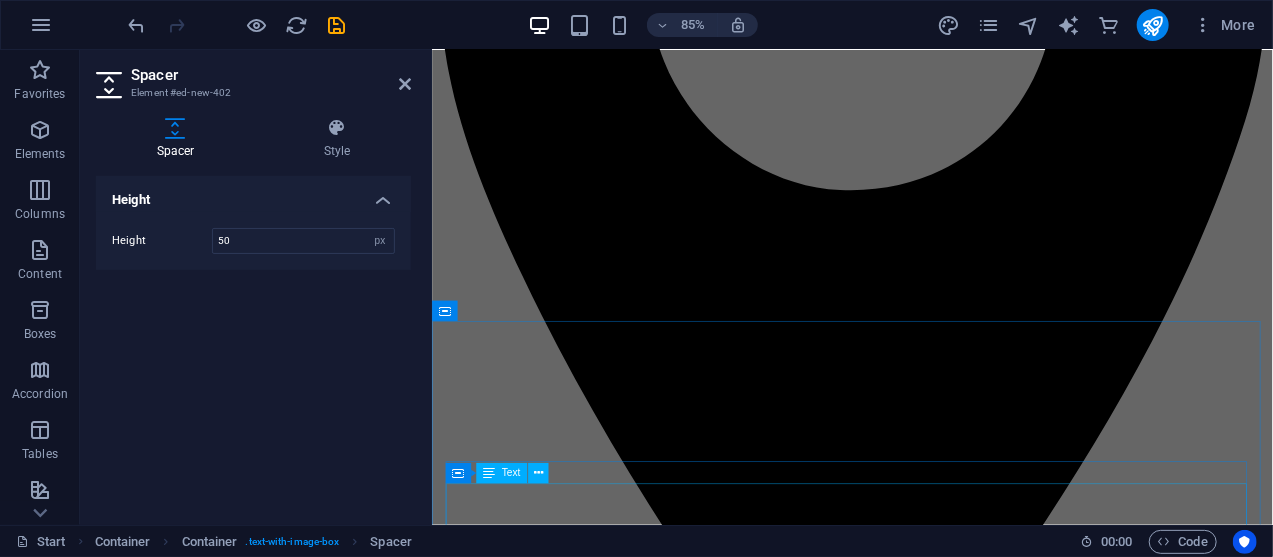 click on "To ignite transformative leadership and cultural change by returning people and organisations to their core where purpose, values, and personal mastery meet. We exist to empower leaders and organisations to lead from within, aligning who they are with how they lead, so they can create cultures that are not only high-performing but deeply human." at bounding box center [925, 6810] 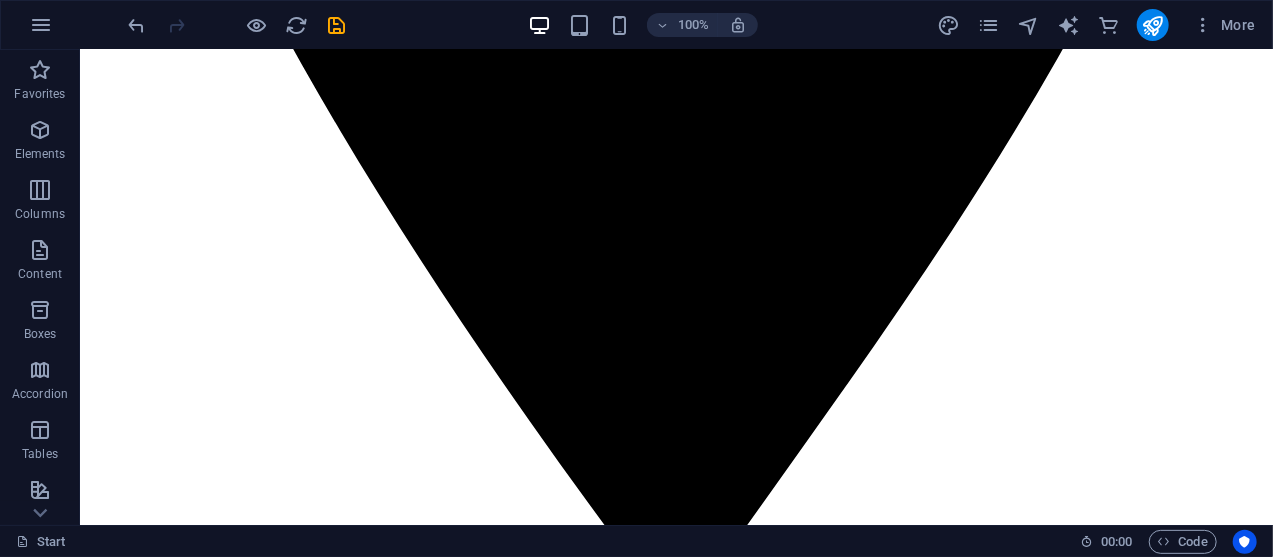 scroll, scrollTop: 1231, scrollLeft: 0, axis: vertical 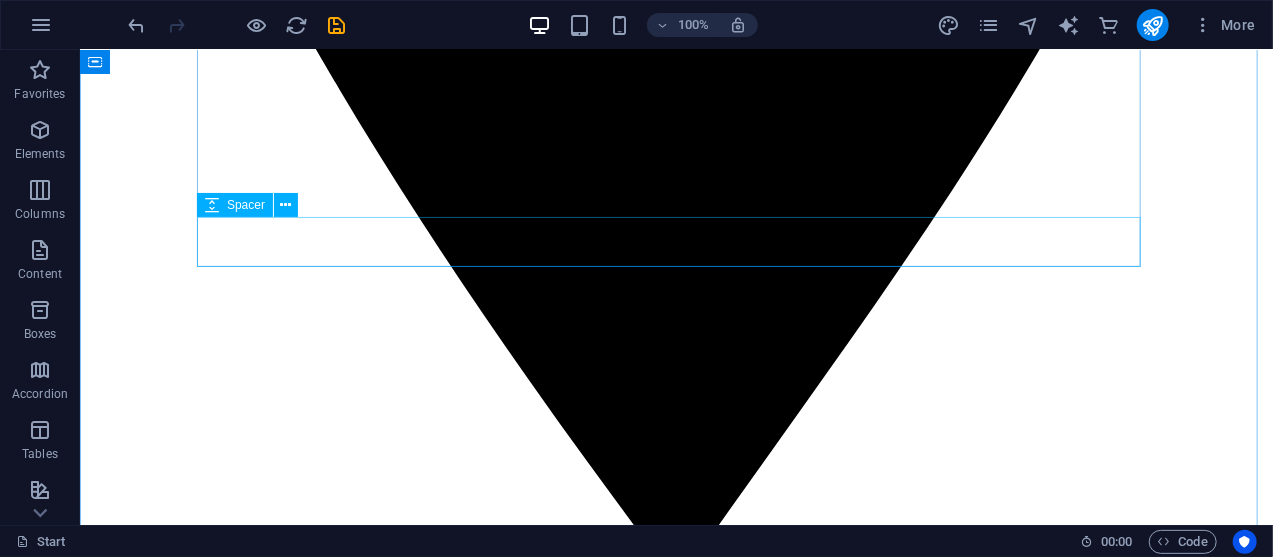 click at bounding box center (675, 7665) 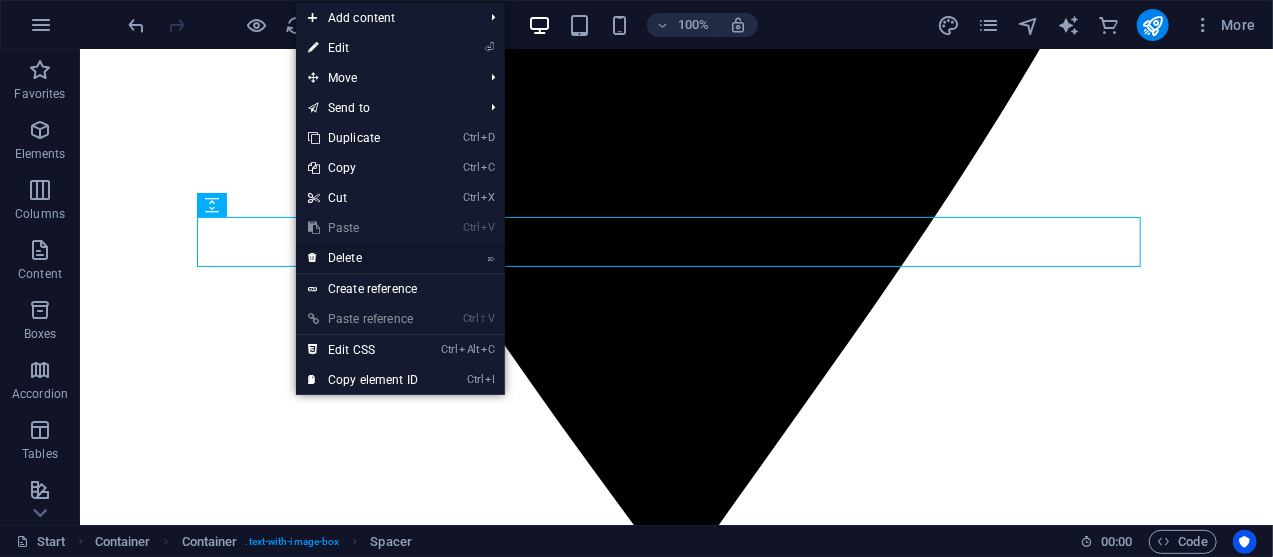 click on "⌦  Delete" at bounding box center [363, 258] 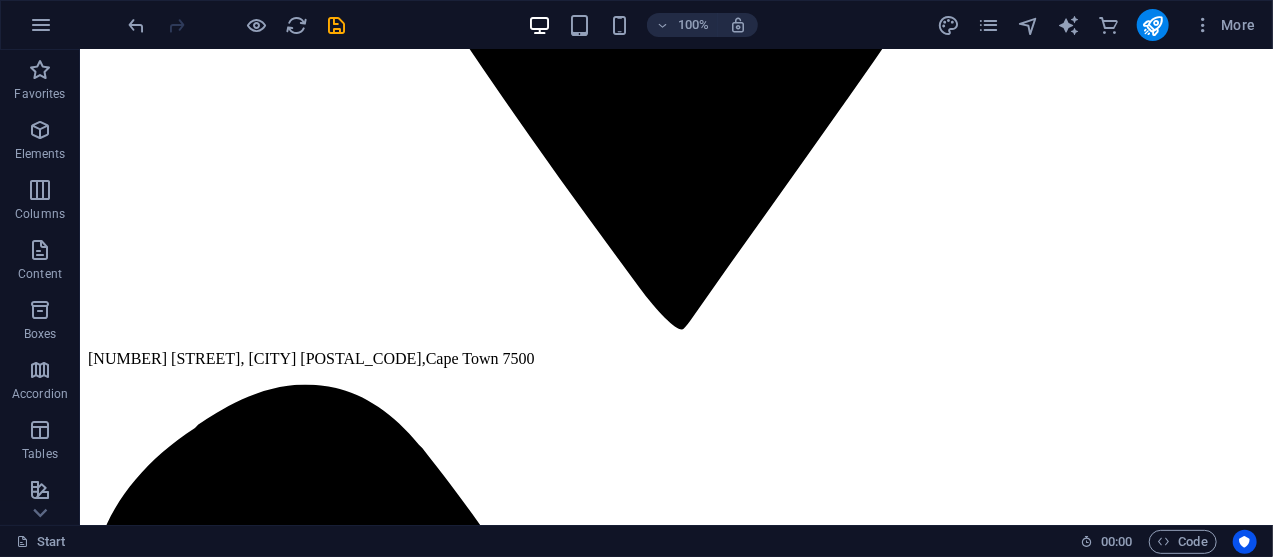scroll, scrollTop: 1456, scrollLeft: 0, axis: vertical 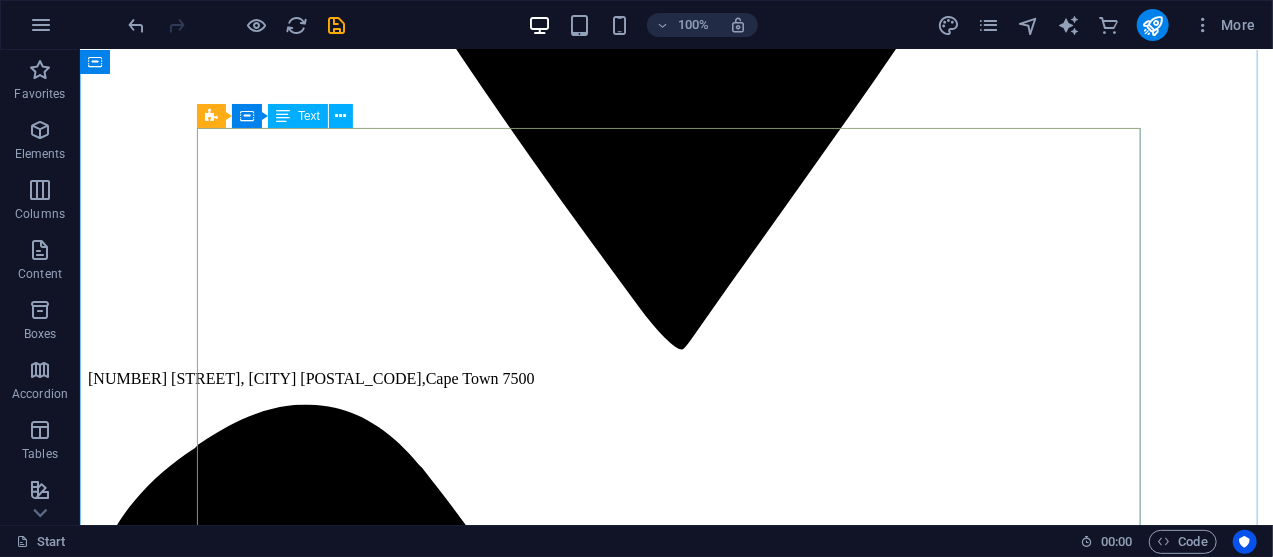 click on "How We Work Our approach is both evidence-informed and emotionally intelligent What We Do" at bounding box center [675, 7796] 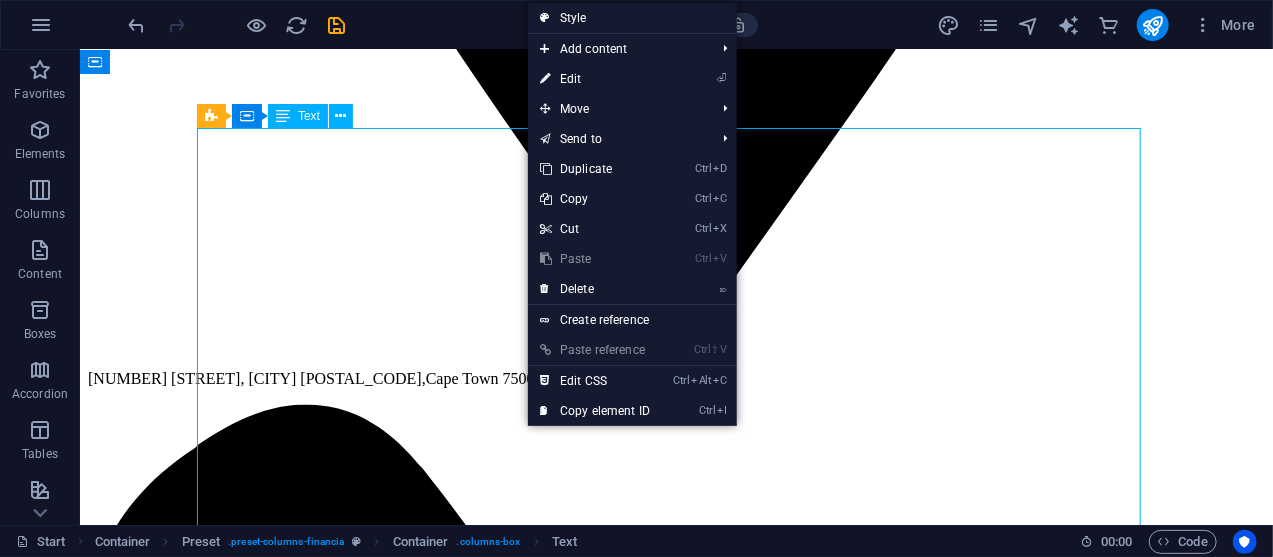 click on "How We Work Our approach is both evidence-informed and emotionally intelligent What We Do" at bounding box center [675, 7796] 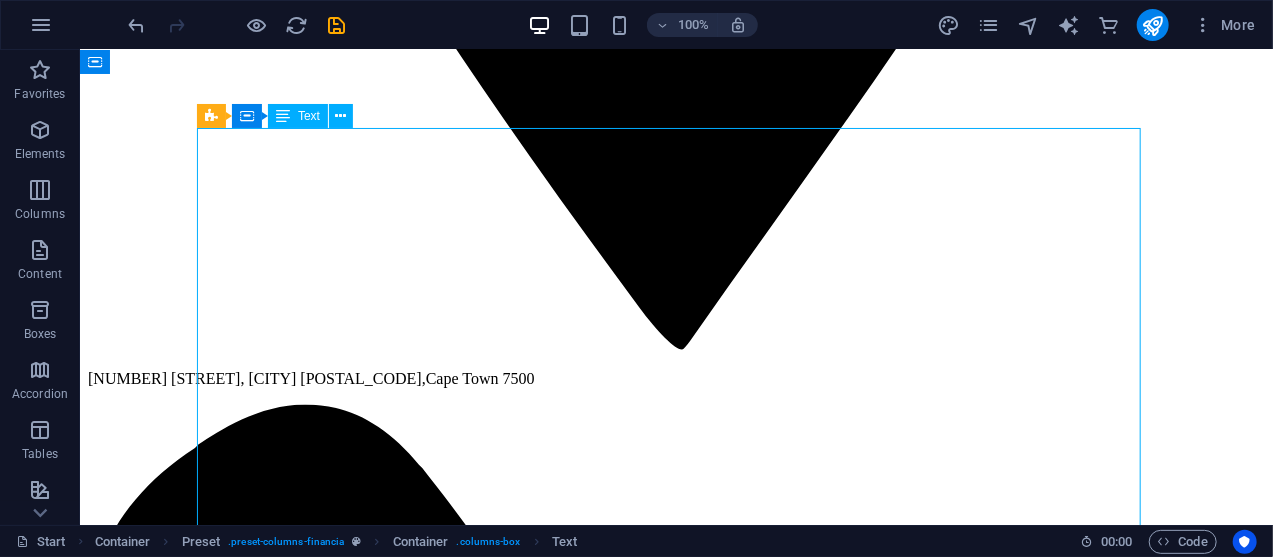 click on "How We Work Our approach is both evidence-informed and emotionally intelligent What We Do" at bounding box center [675, 7796] 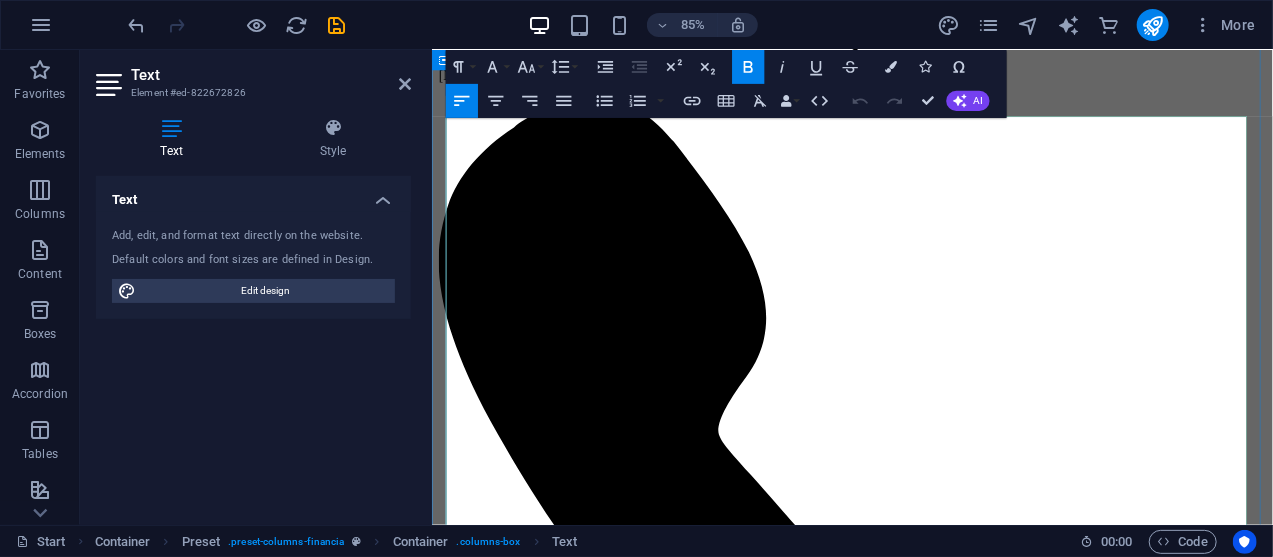 click on "At ElysianCore, we believe that  when leaders lead from within, organisations thrive from the inside out . We exist to reimagine leadership and culture in a way that’s deeply human, strategically bold, and systemically impactful. Because in a world of constant change, sustainable success depends on one thing: the strength of your people." at bounding box center (925, 6467) 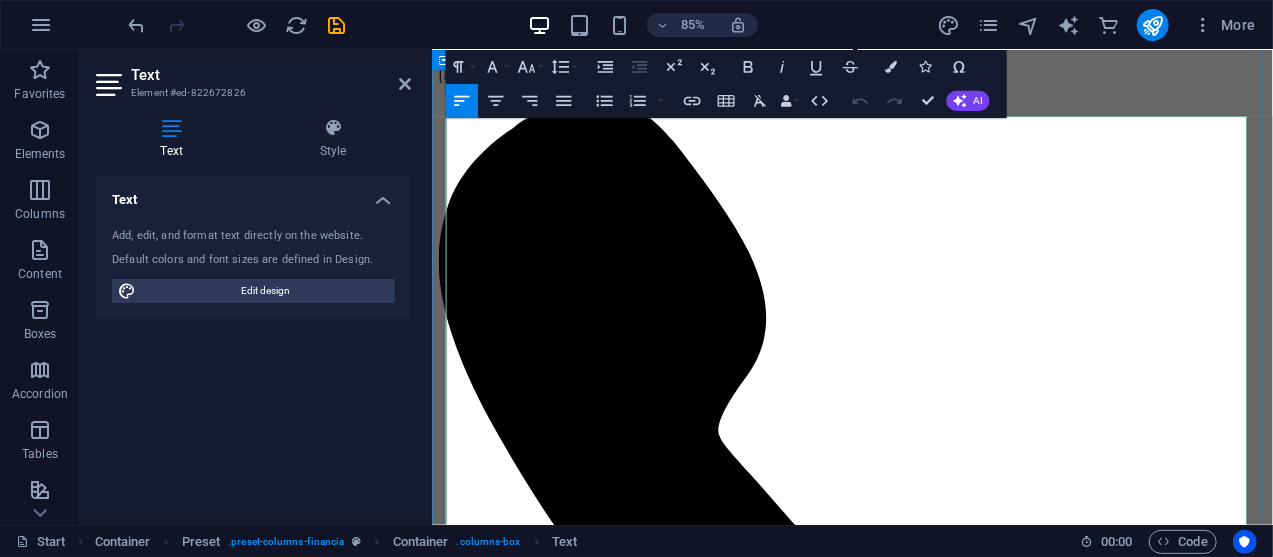 click on "At ElysianCore, we believe that  when leaders lead from within, organisations thrive from the inside out . We exist to reimagine leadership and culture in a way that’s deeply human, strategically bold, and systemically impactful. Because in a world of constant change, sustainable success depends on one thing: the strength of your people." at bounding box center [925, 6467] 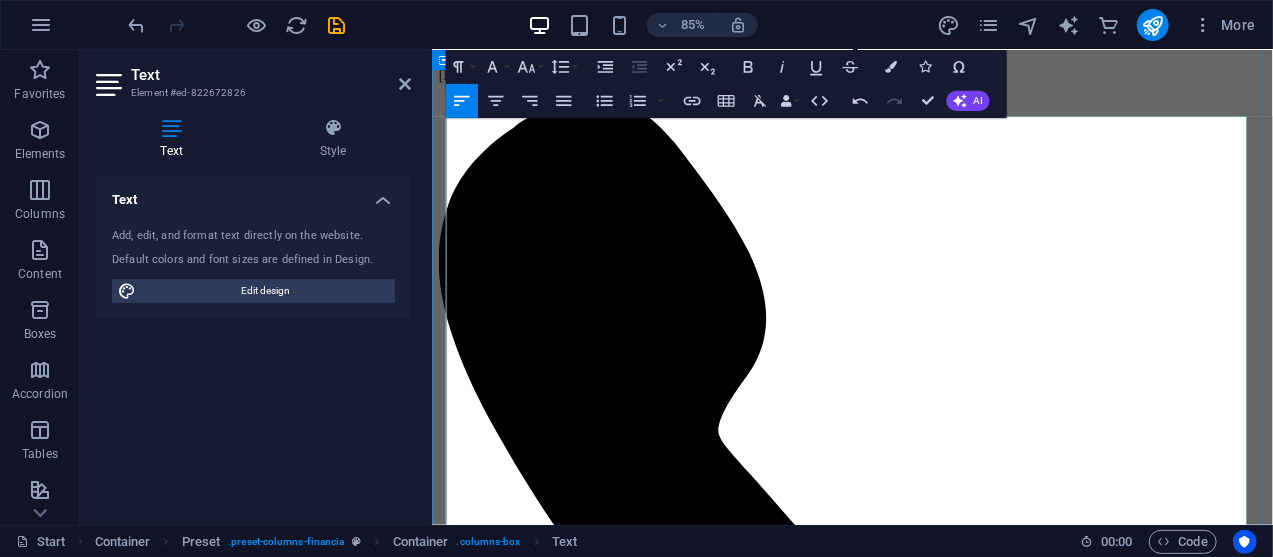 click on "Our approach is both  evidence-informed and emotionally intelligent  blending data with insight and systems with soul. Whether we’re designing an L&D strategy, facilitating a workshop, or reshaping HR processes, we meet organisations where they are and guide them to where they need to go." at bounding box center (925, 6717) 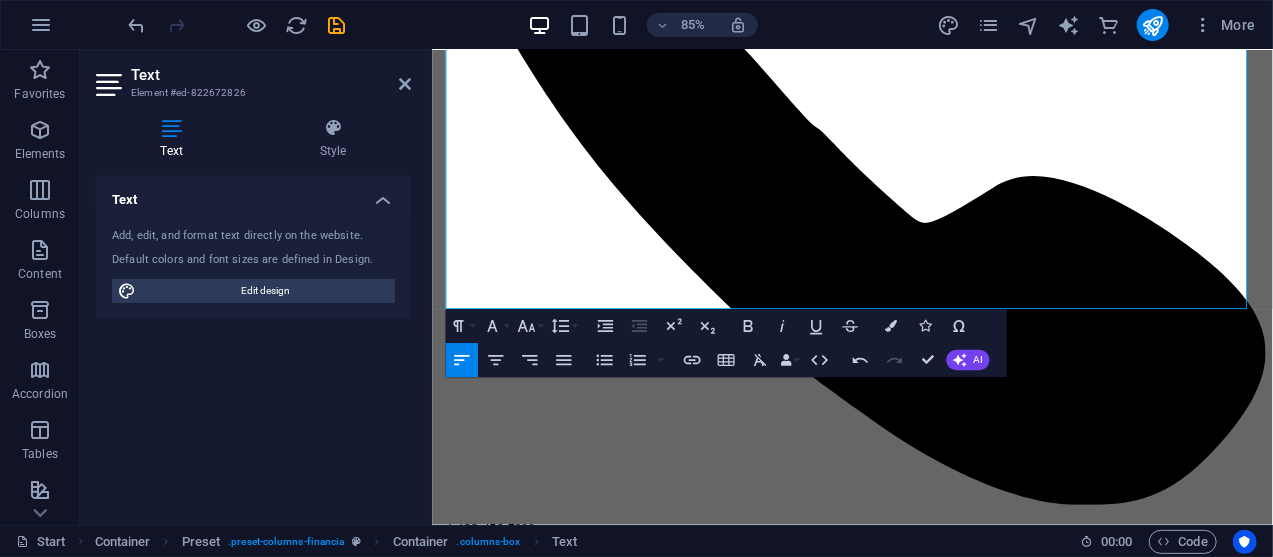 scroll, scrollTop: 2036, scrollLeft: 0, axis: vertical 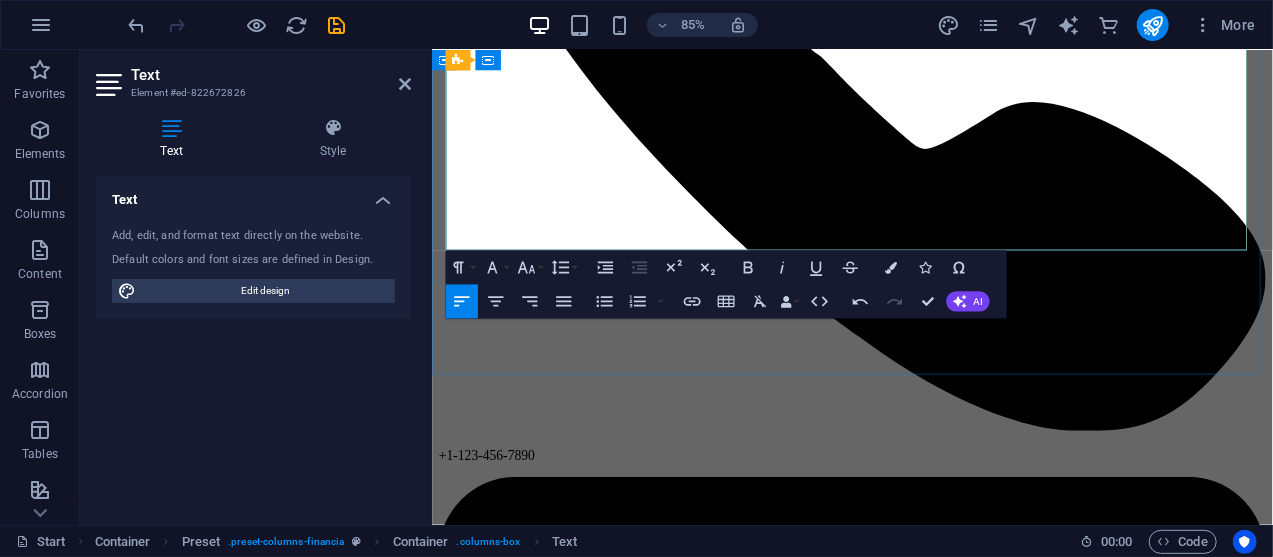 click on "Executive & Leadership Coaching:" at bounding box center (639, 6436) 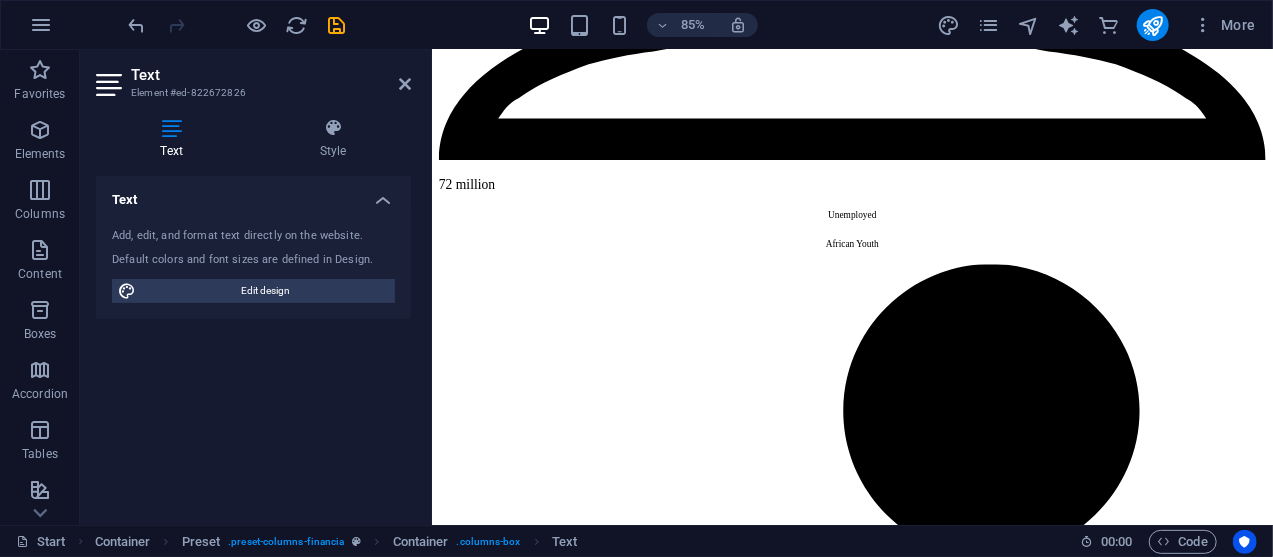 scroll, scrollTop: 12733, scrollLeft: 0, axis: vertical 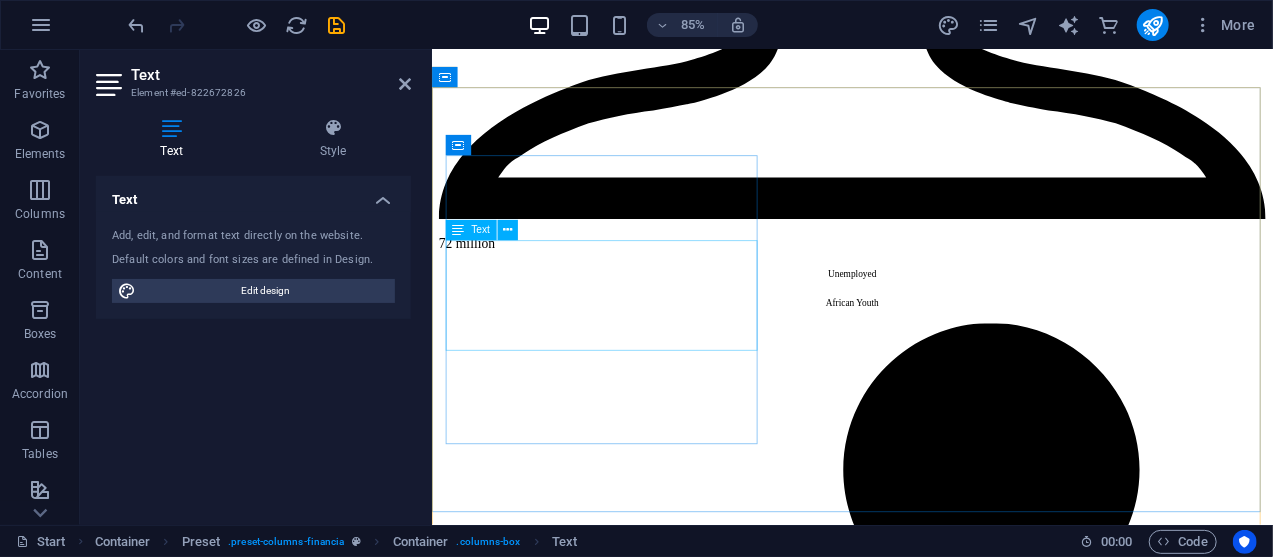 click on "elysiancore.co.za [NUMBER] [STREET], [CITY] [POSTAL_CODE] [POSTAL_CODE] [POSTAL_CODE]" at bounding box center [925, 21791] 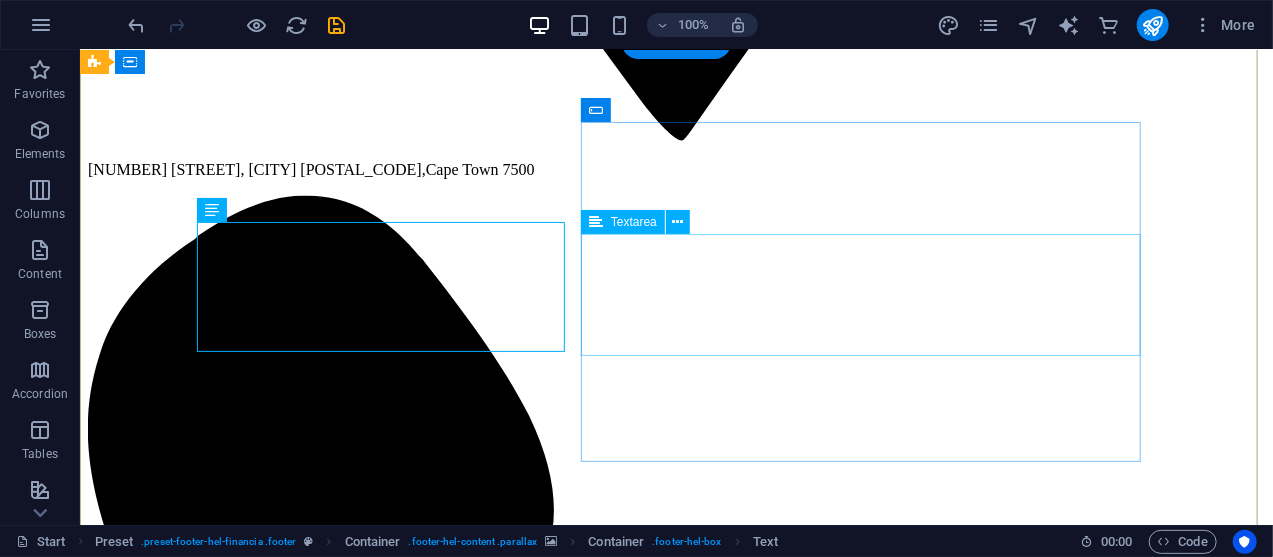 scroll, scrollTop: 12503, scrollLeft: 0, axis: vertical 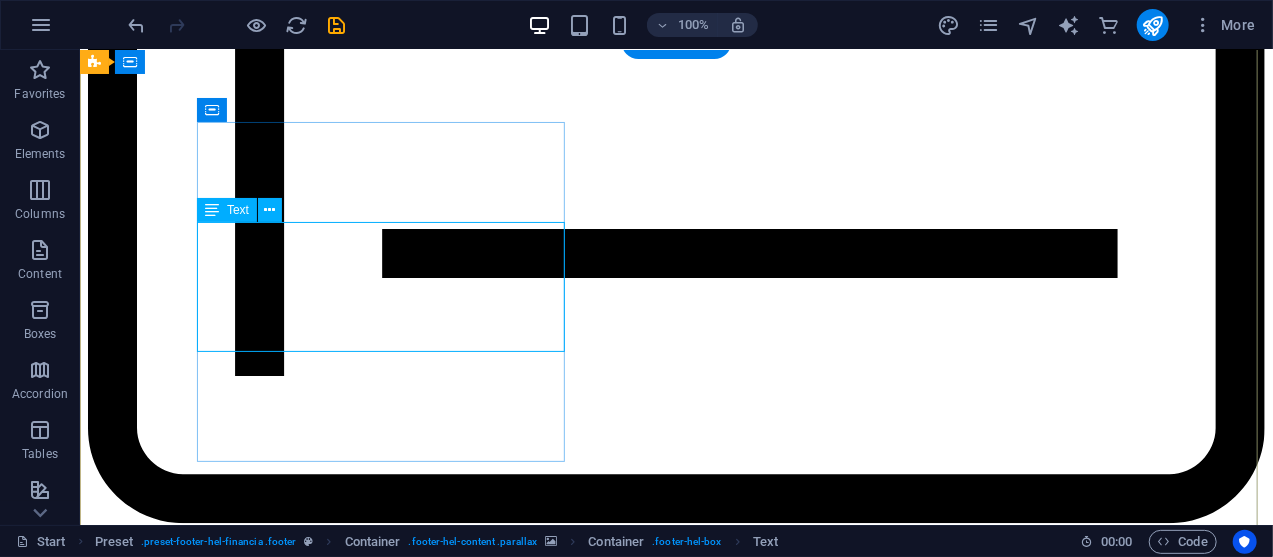 click on "elysiancore.co.za [NUMBER] [STREET], [CITY] [POSTAL_CODE] [POSTAL_CODE] [POSTAL_CODE]" at bounding box center [675, 26074] 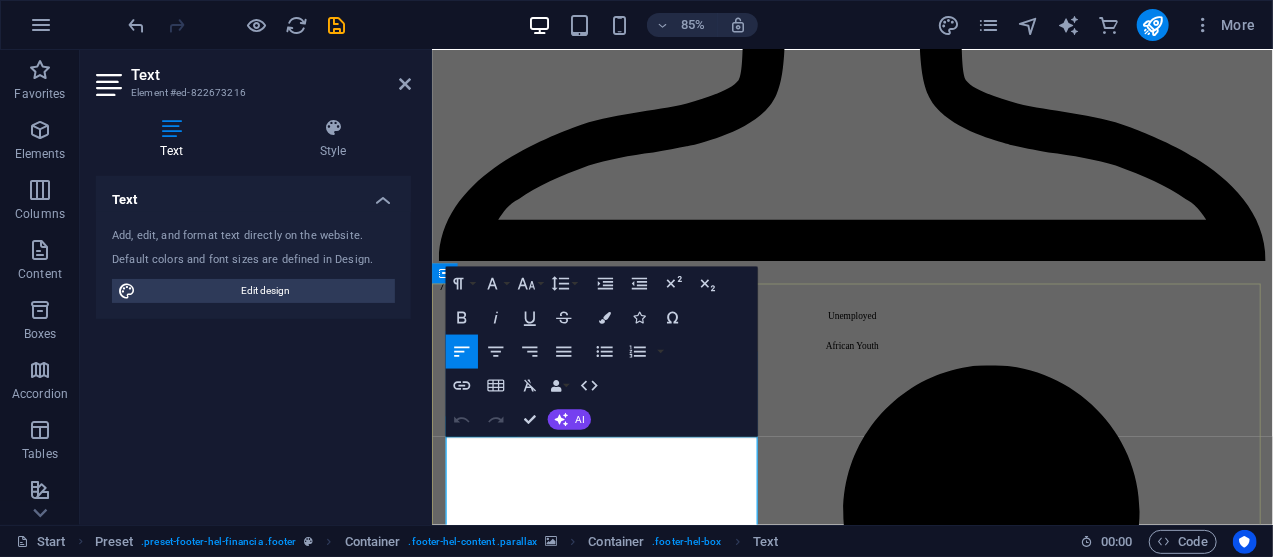 click on "7500" at bounding box center (789, 21739) 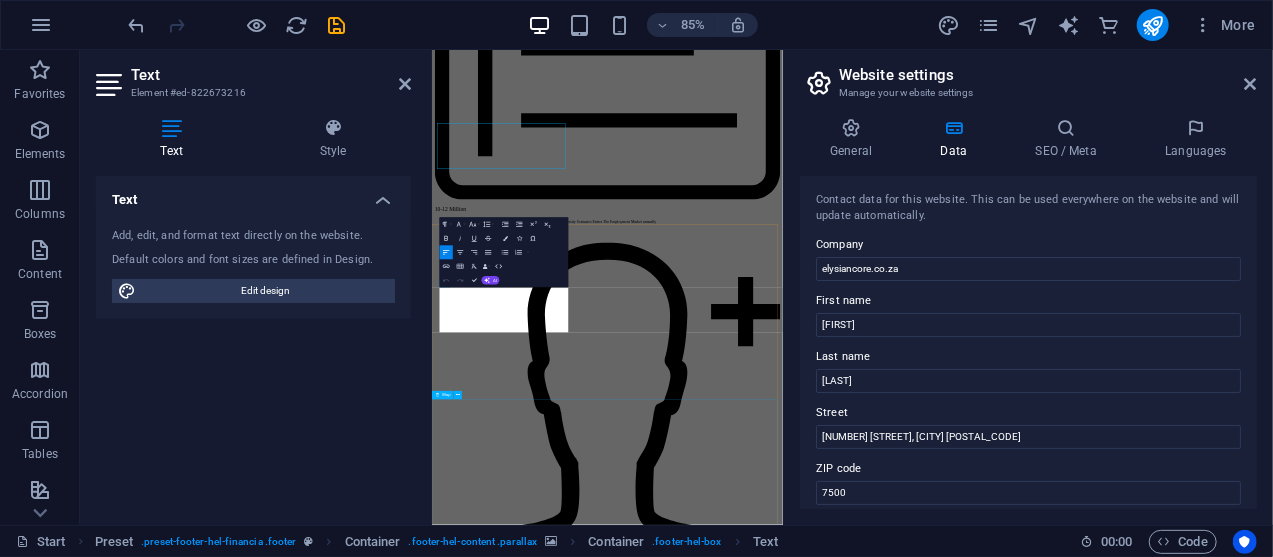 type 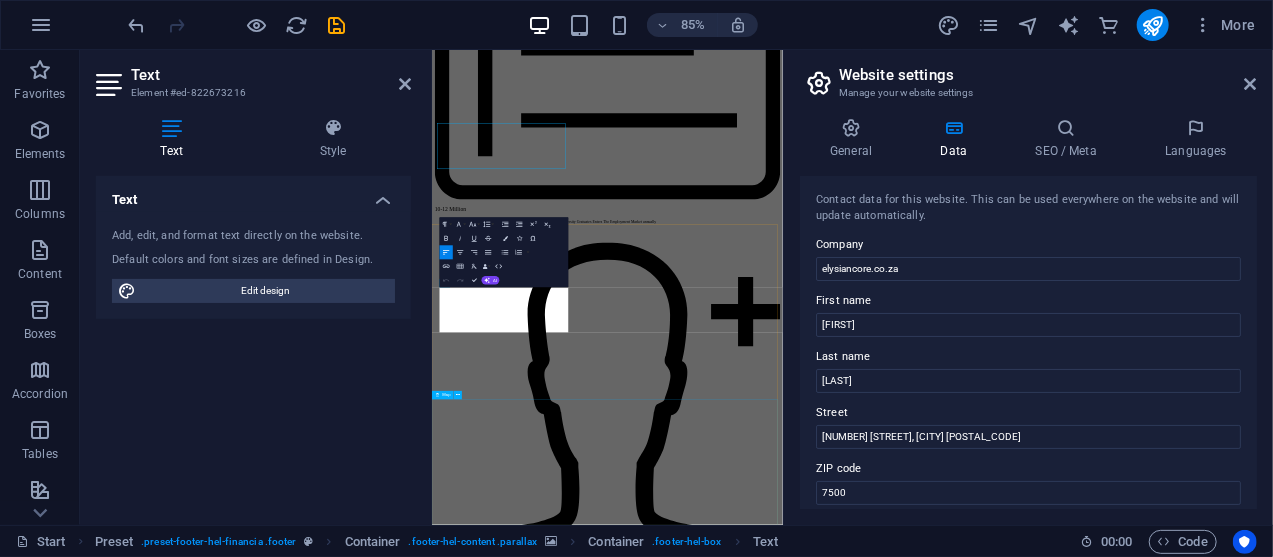 scroll, scrollTop: 12747, scrollLeft: 0, axis: vertical 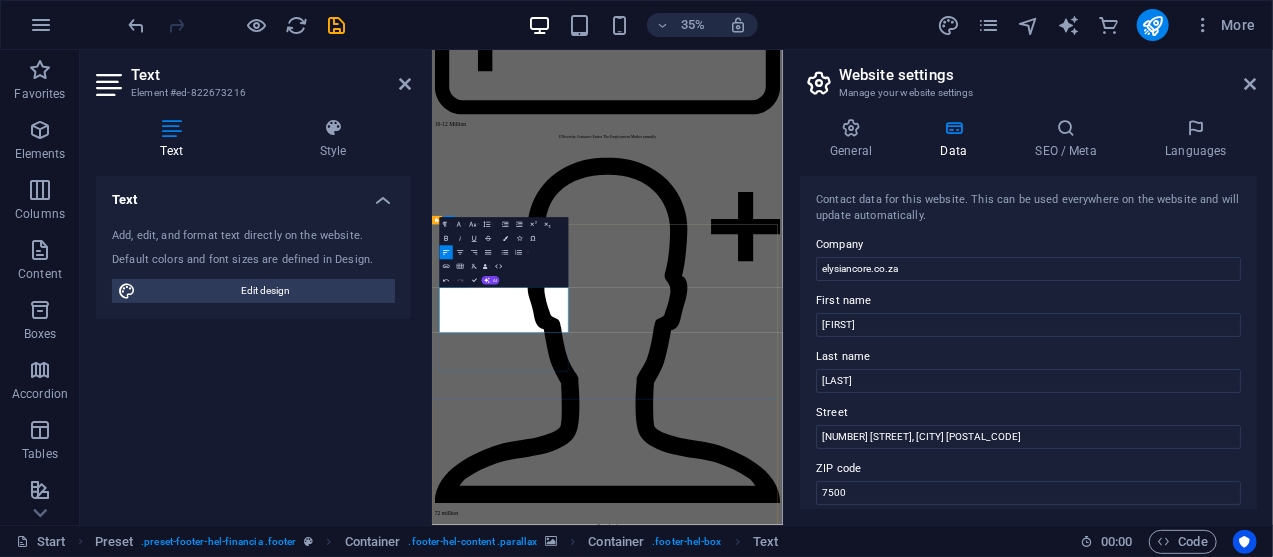 click on "elysiancore.co.za [NUMBER] [STREET], [CITY] [POSTAL_CODE] [POSTAL_CODE] [POSTAL_CODE]" at bounding box center (932, 23882) 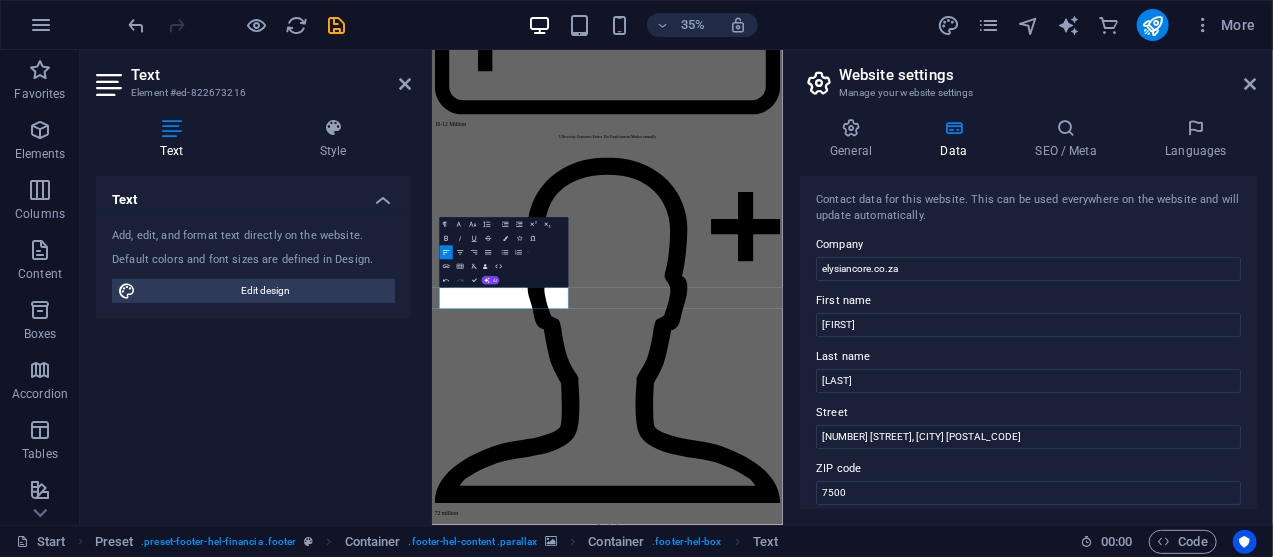 click on "Text Add, edit, and format text directly on the website. Default colors and font sizes are defined in Design. Edit design Alignment Left aligned Centered Right aligned" at bounding box center [253, 342] 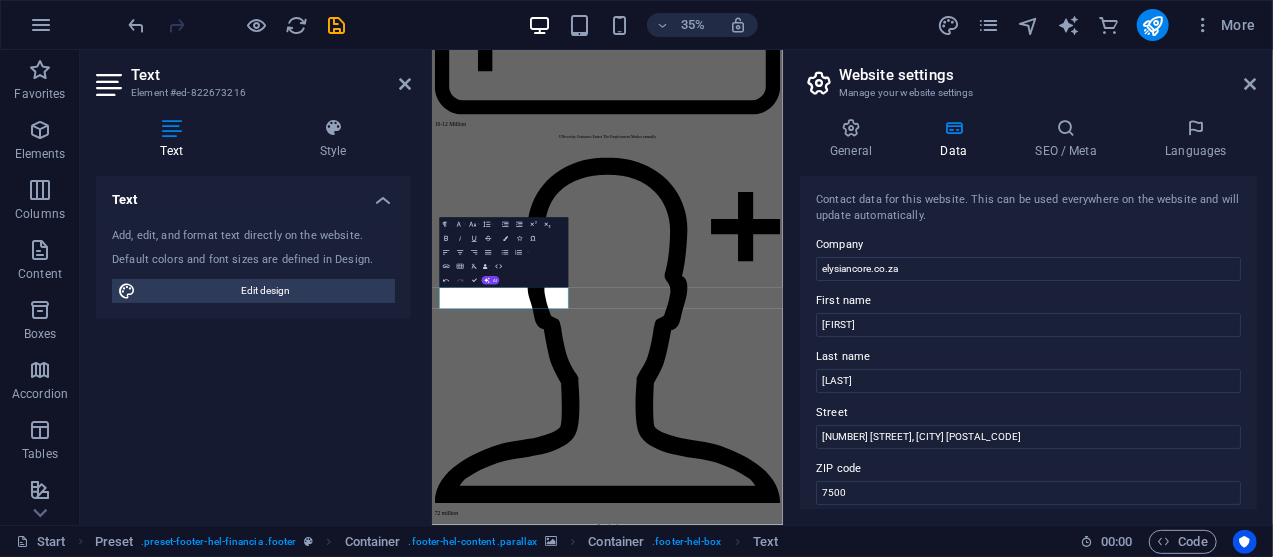 click on "Text Add, edit, and format text directly on the website. Default colors and font sizes are defined in Design. Edit design Alignment Left aligned Centered Right aligned" at bounding box center [253, 342] 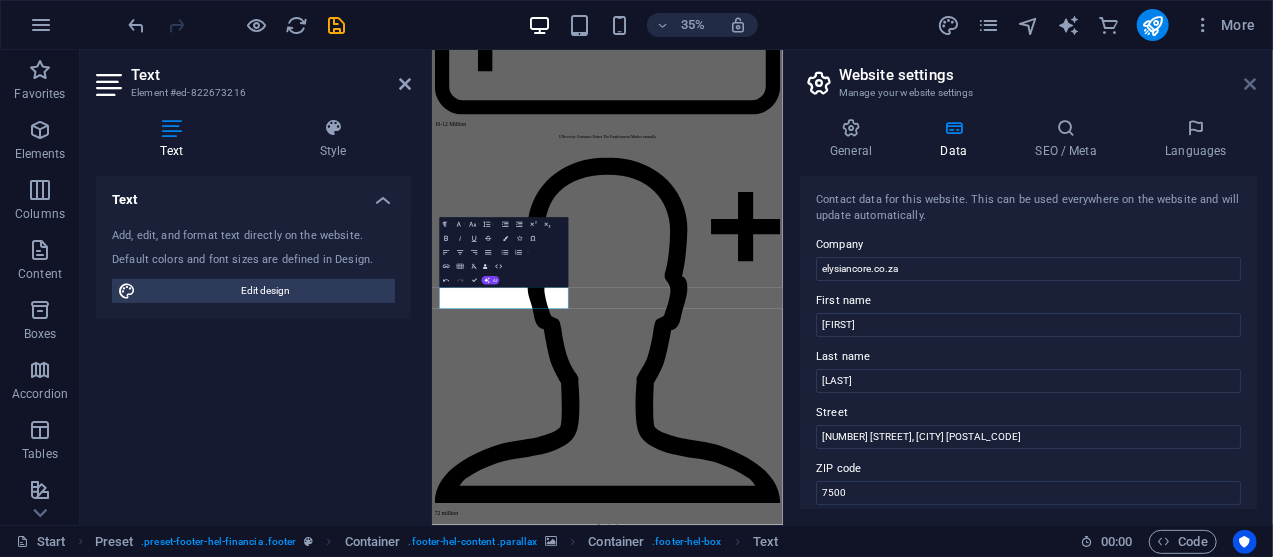 click at bounding box center (1251, 84) 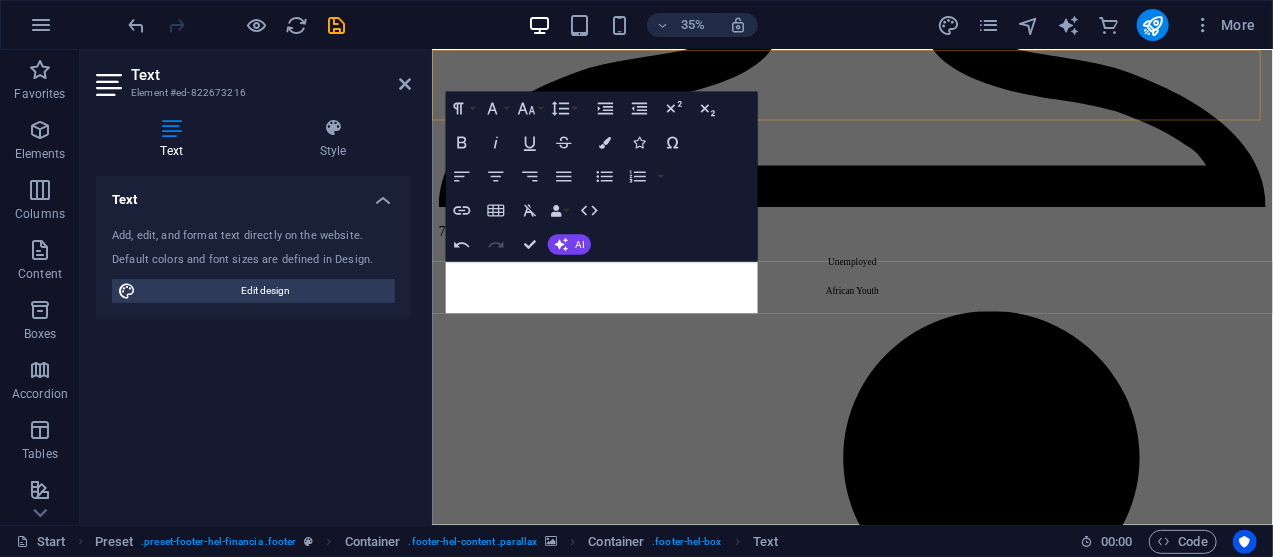 scroll, scrollTop: 12709, scrollLeft: 0, axis: vertical 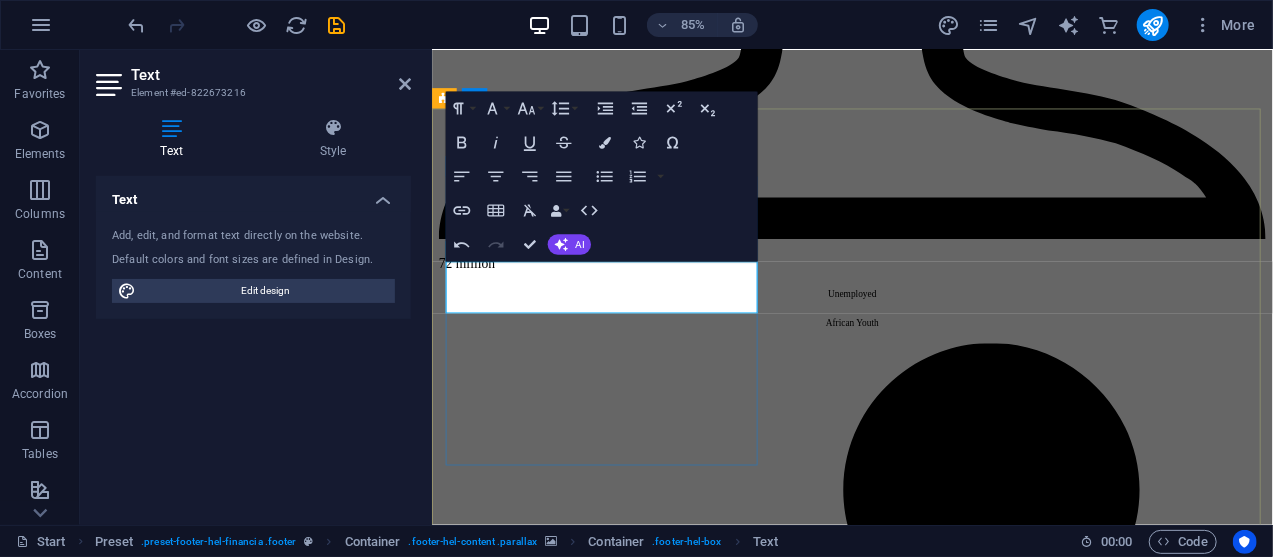 click on "[NUMBER] [STREET], [CITY] [POSTAL_CODE]" at bounding box center (606, 21797) 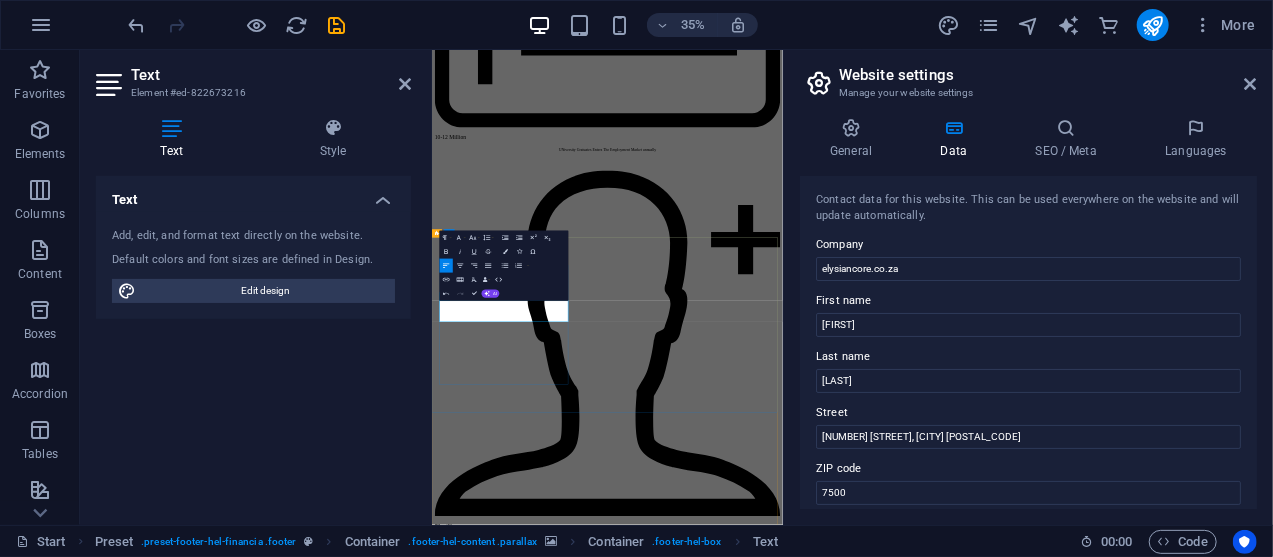click on "Contact us We'll get back to you elysiancore.co.za [NUMBER] [STREET], [CITY] [POSTAL_CODE]" at bounding box center [932, 23826] 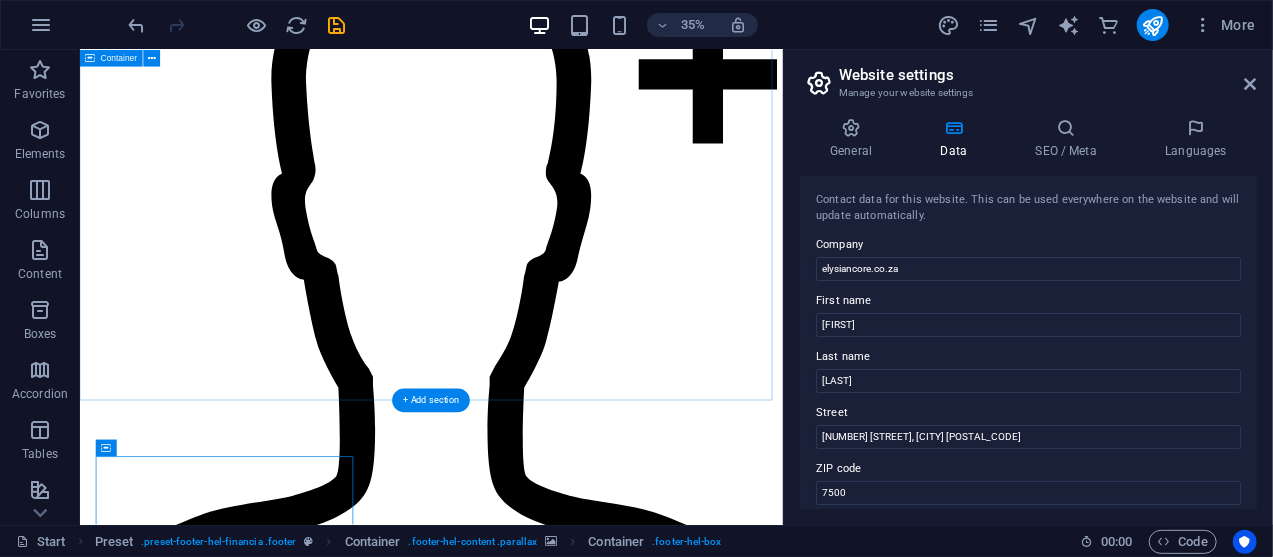 scroll, scrollTop: 12581, scrollLeft: 0, axis: vertical 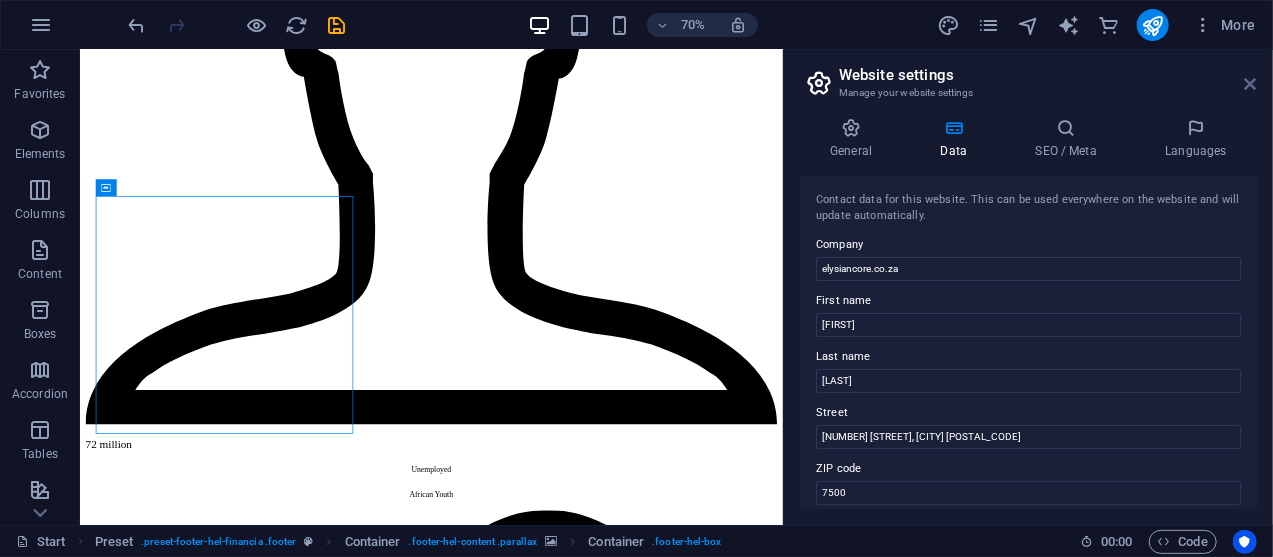 click at bounding box center [1251, 84] 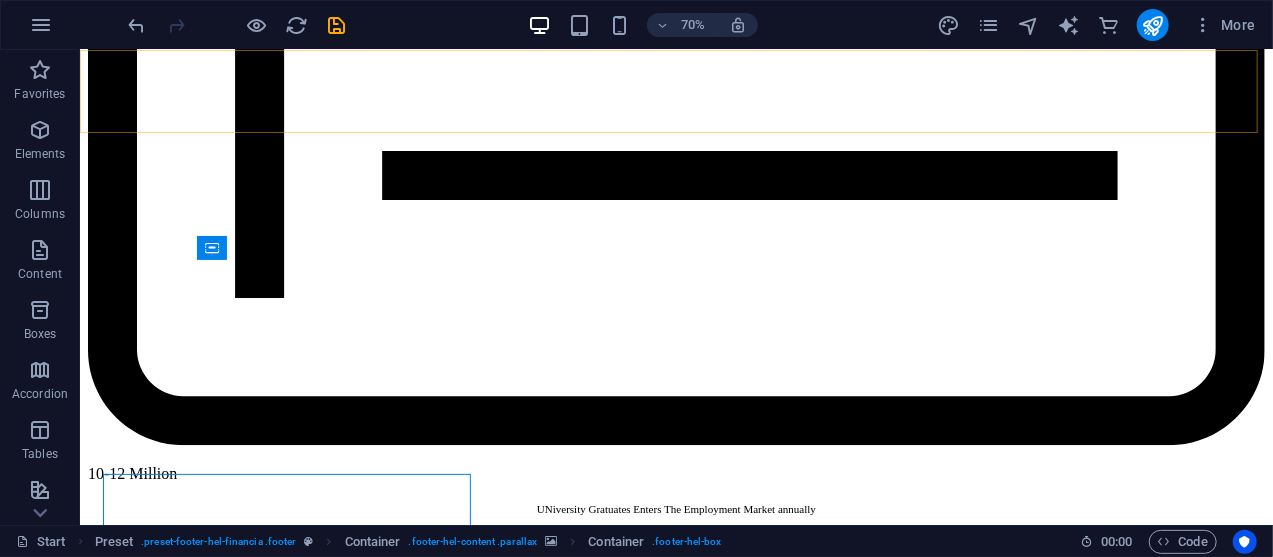 scroll, scrollTop: 12366, scrollLeft: 0, axis: vertical 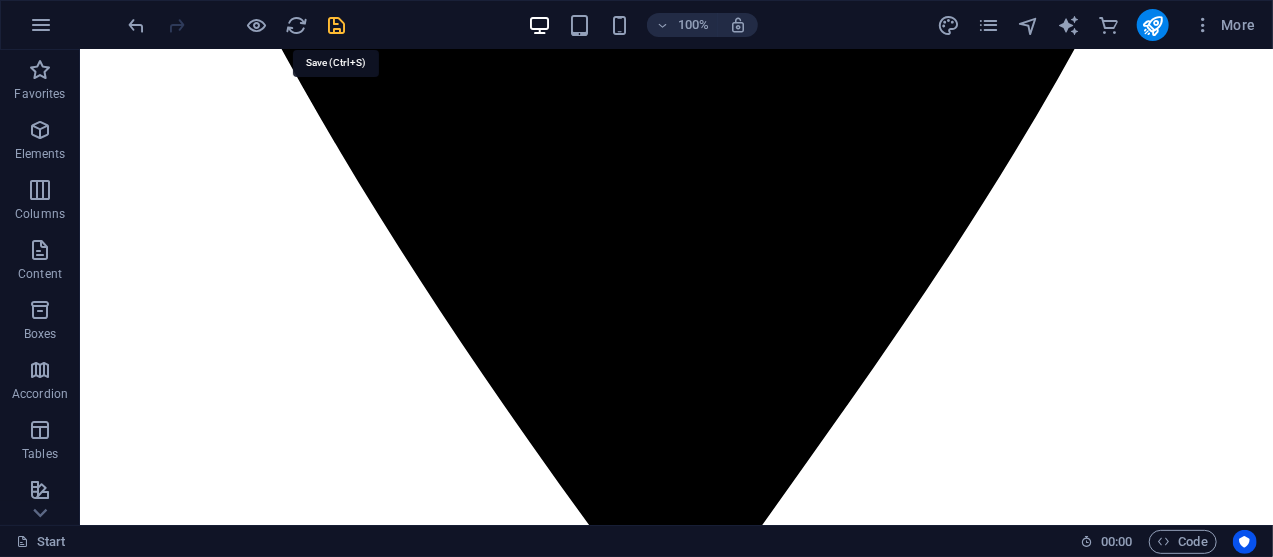click at bounding box center [337, 25] 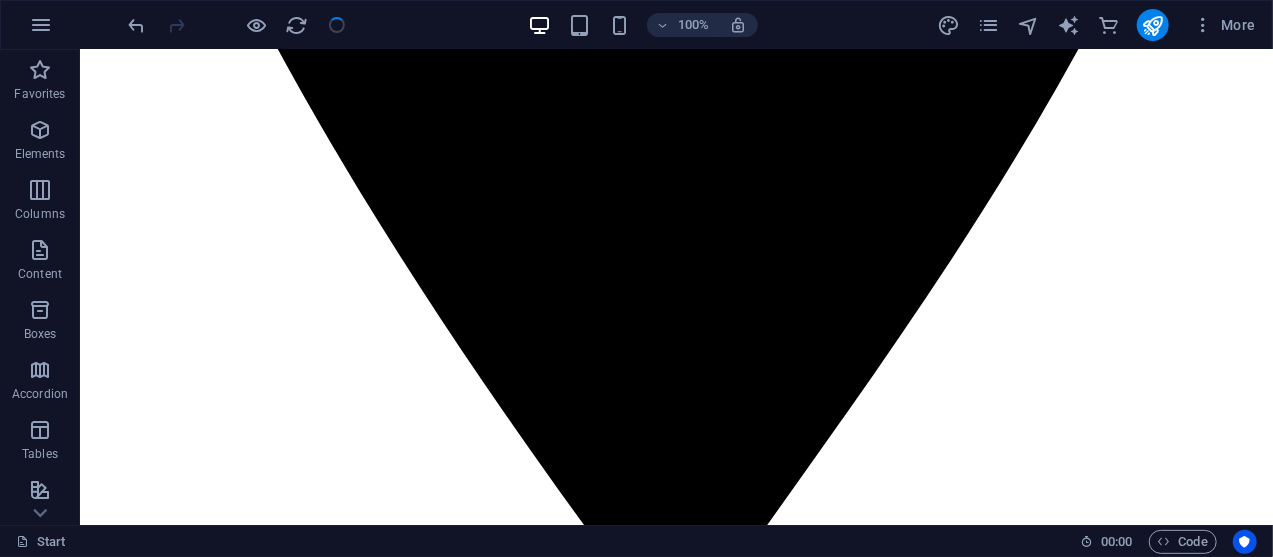 scroll, scrollTop: 33, scrollLeft: 0, axis: vertical 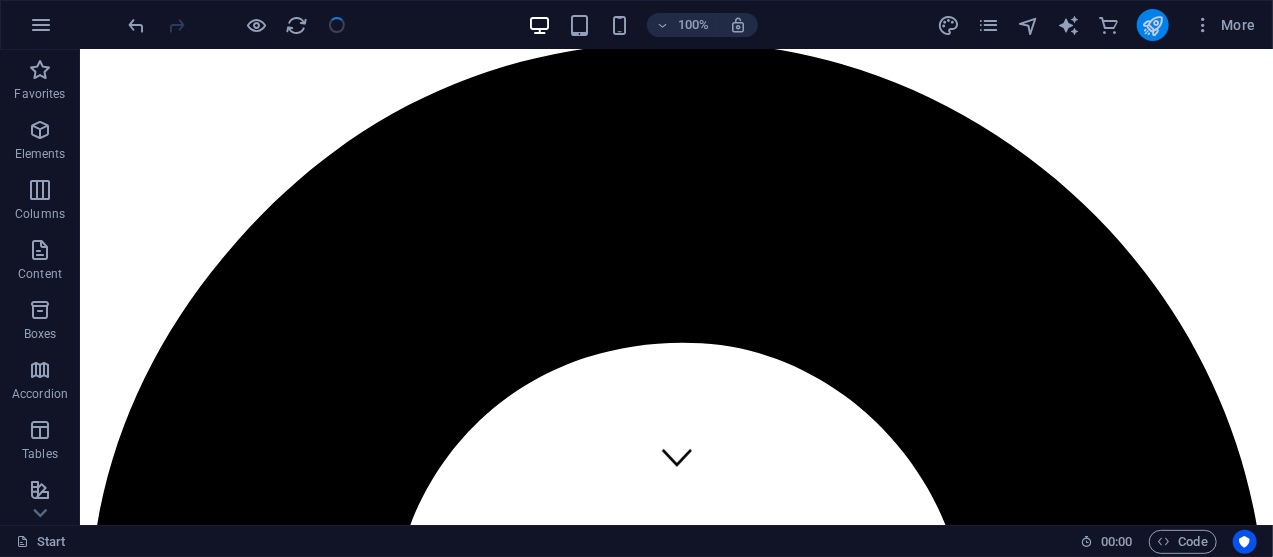 click at bounding box center [1152, 25] 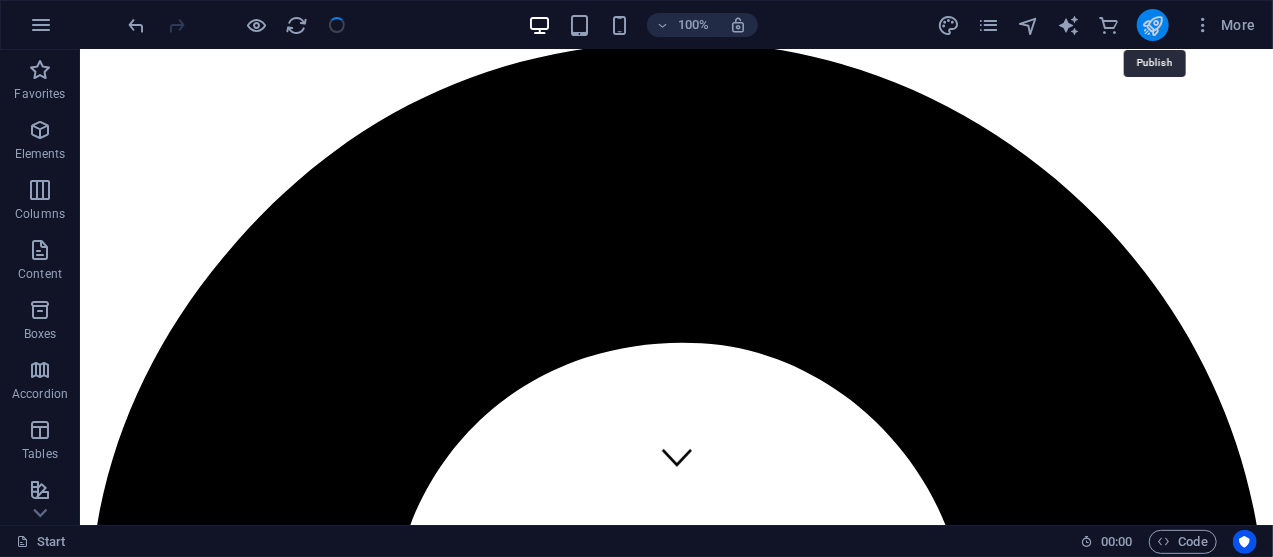 click at bounding box center [1152, 25] 